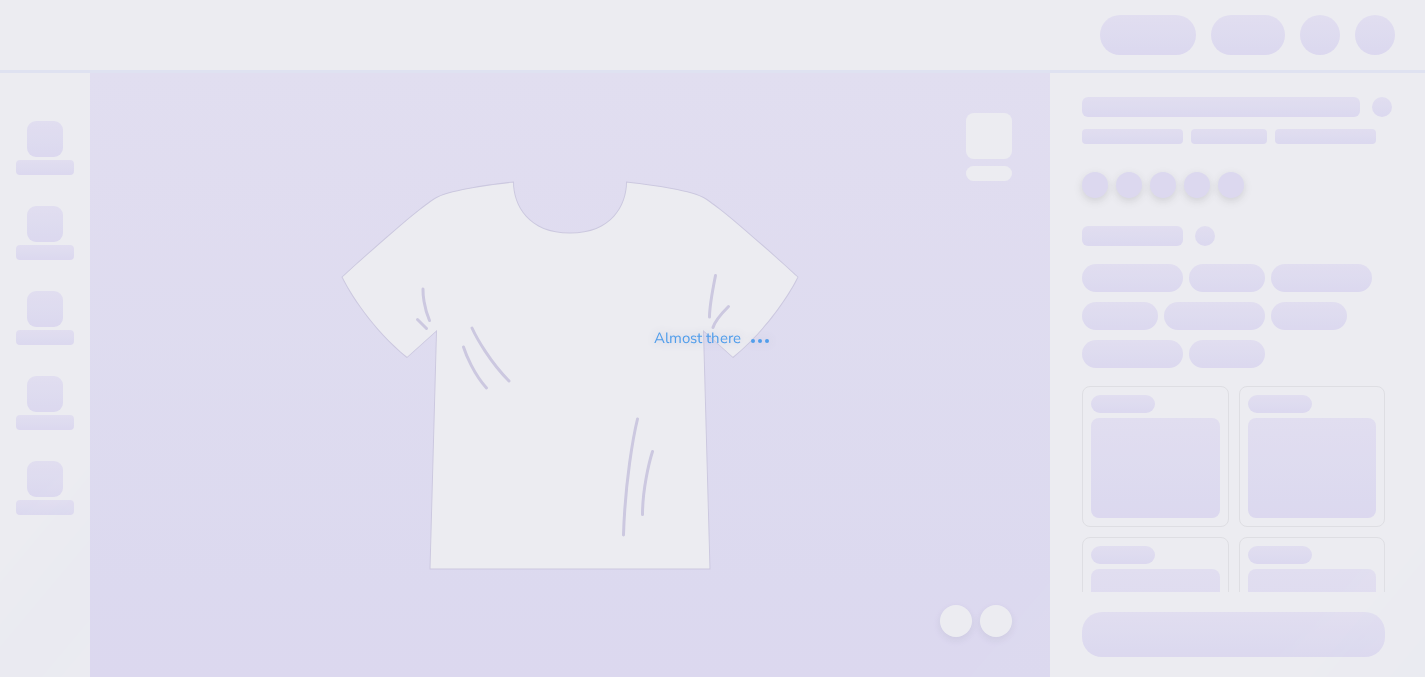 scroll, scrollTop: 0, scrollLeft: 0, axis: both 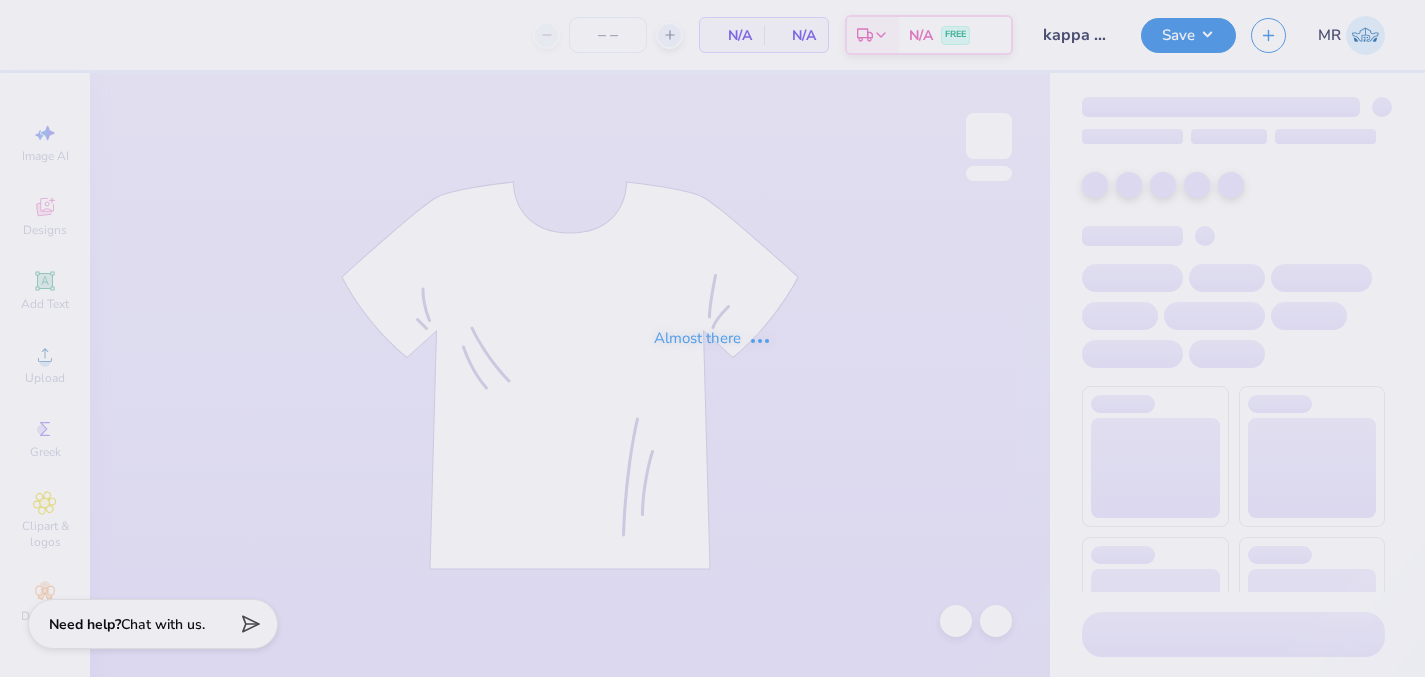 type on "12" 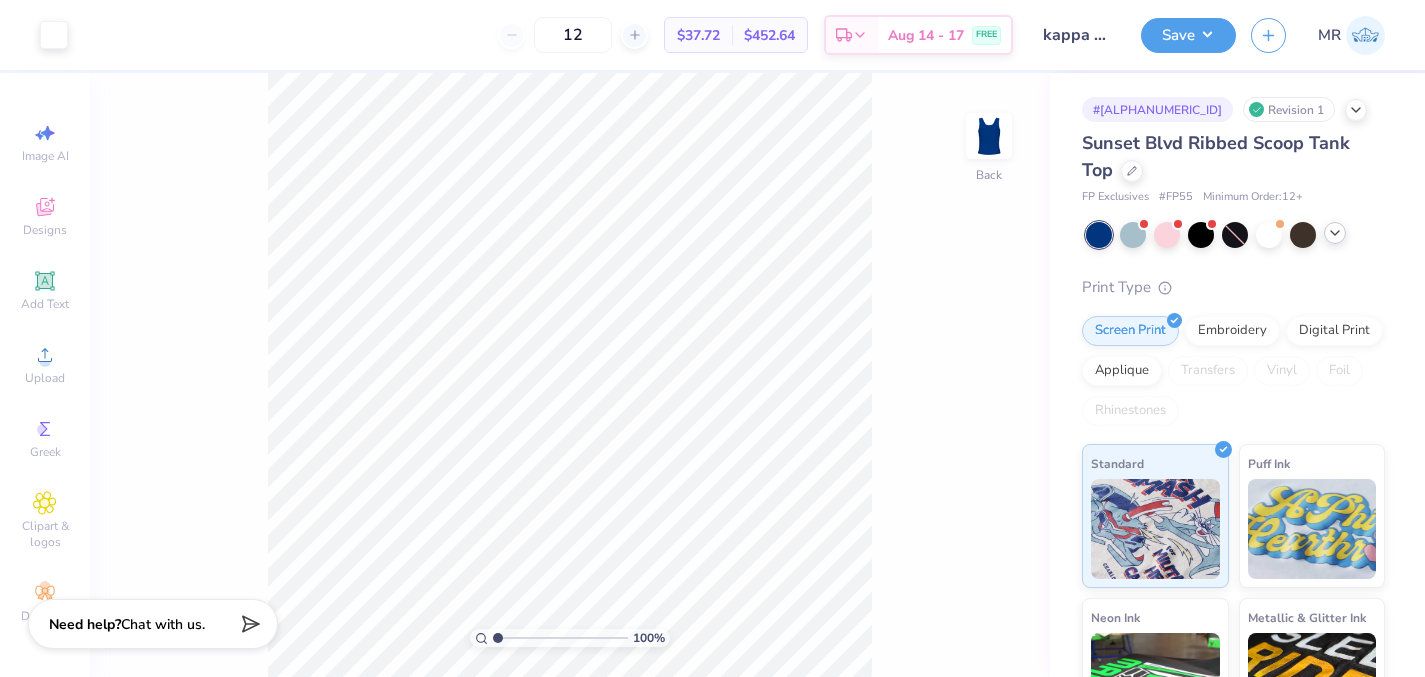 click 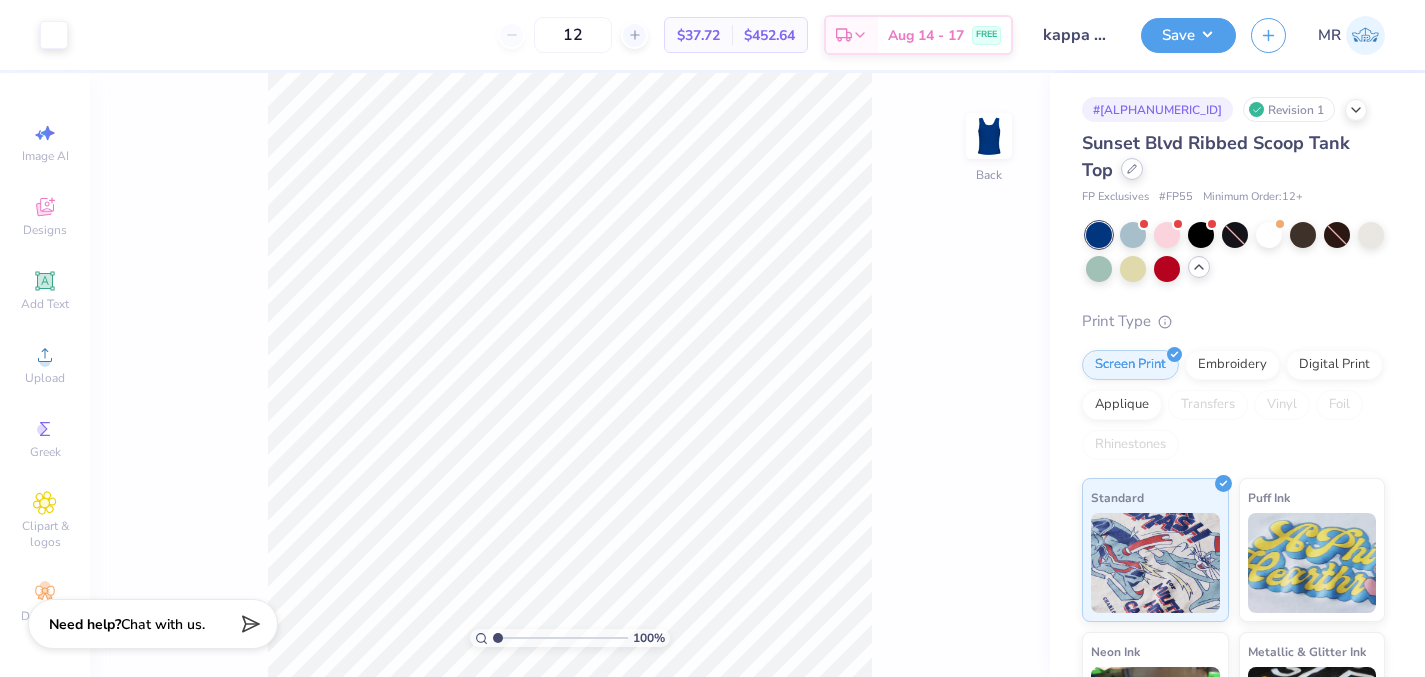 click 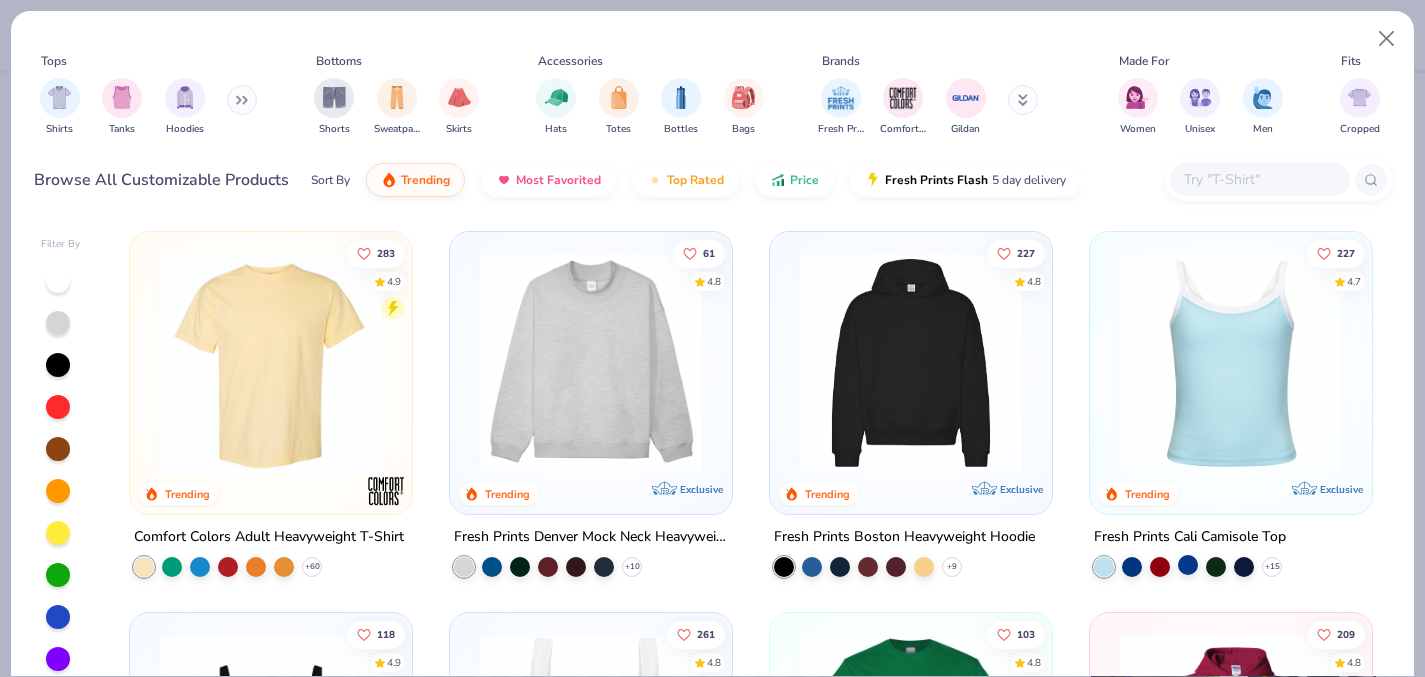 click at bounding box center [1188, 565] 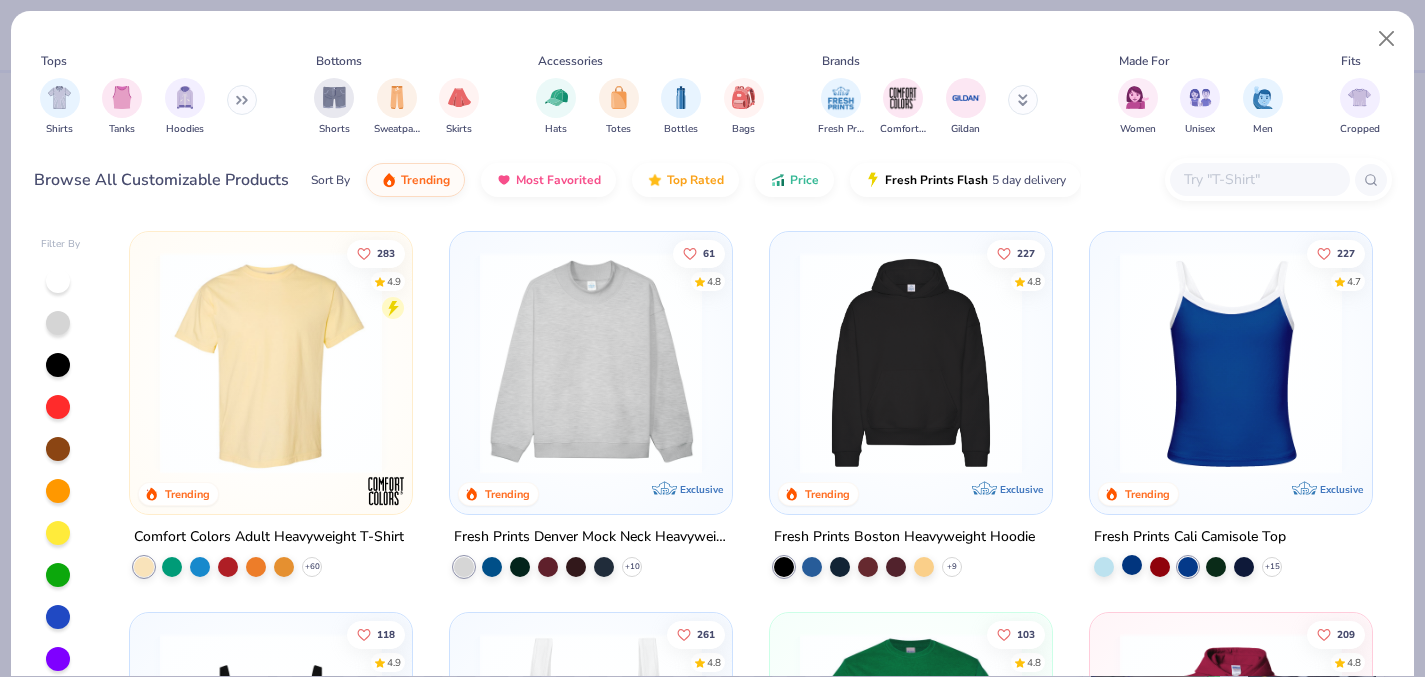click at bounding box center [1132, 565] 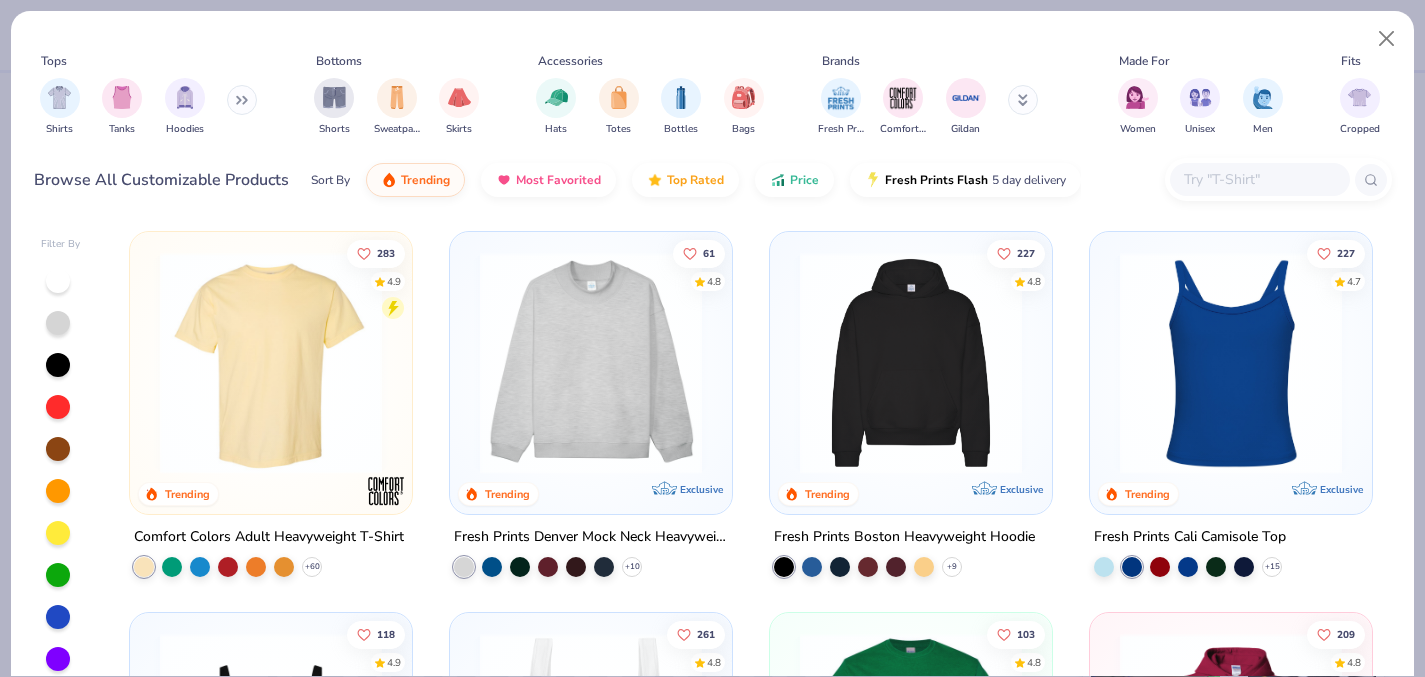 click at bounding box center (1259, 179) 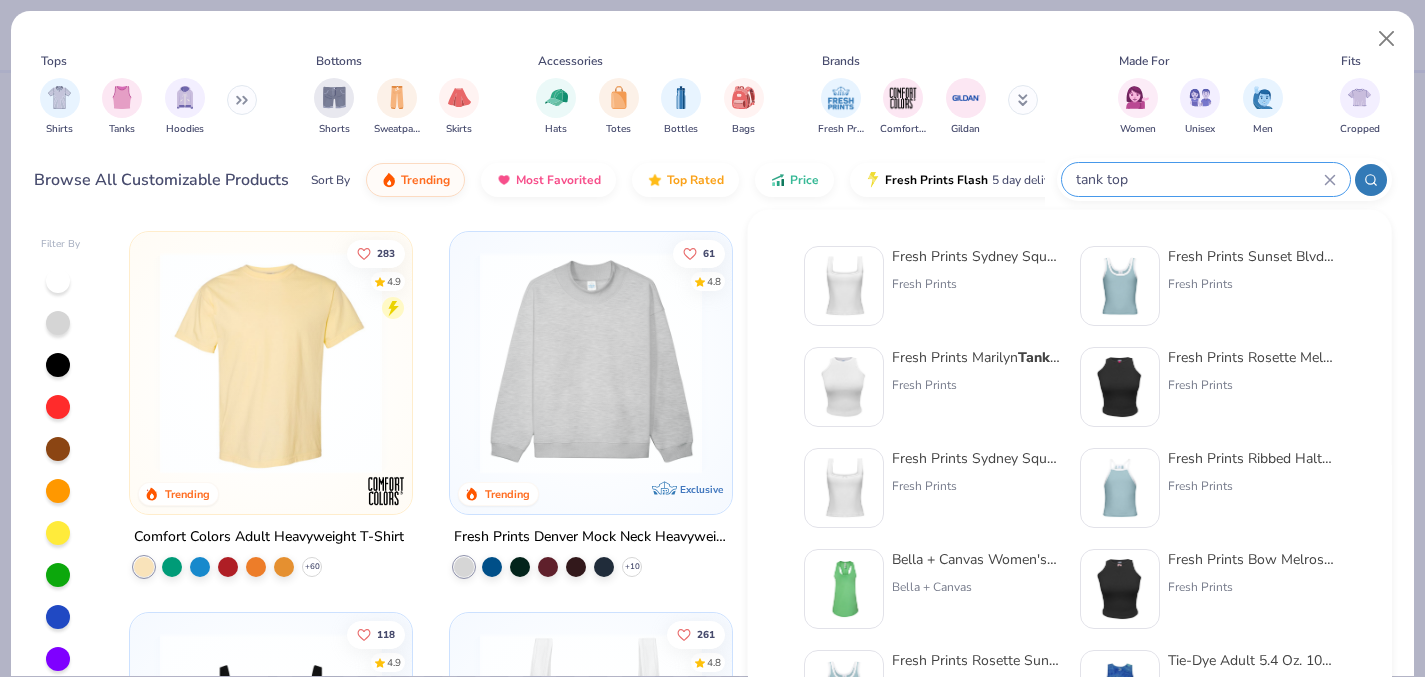 type on "tank top" 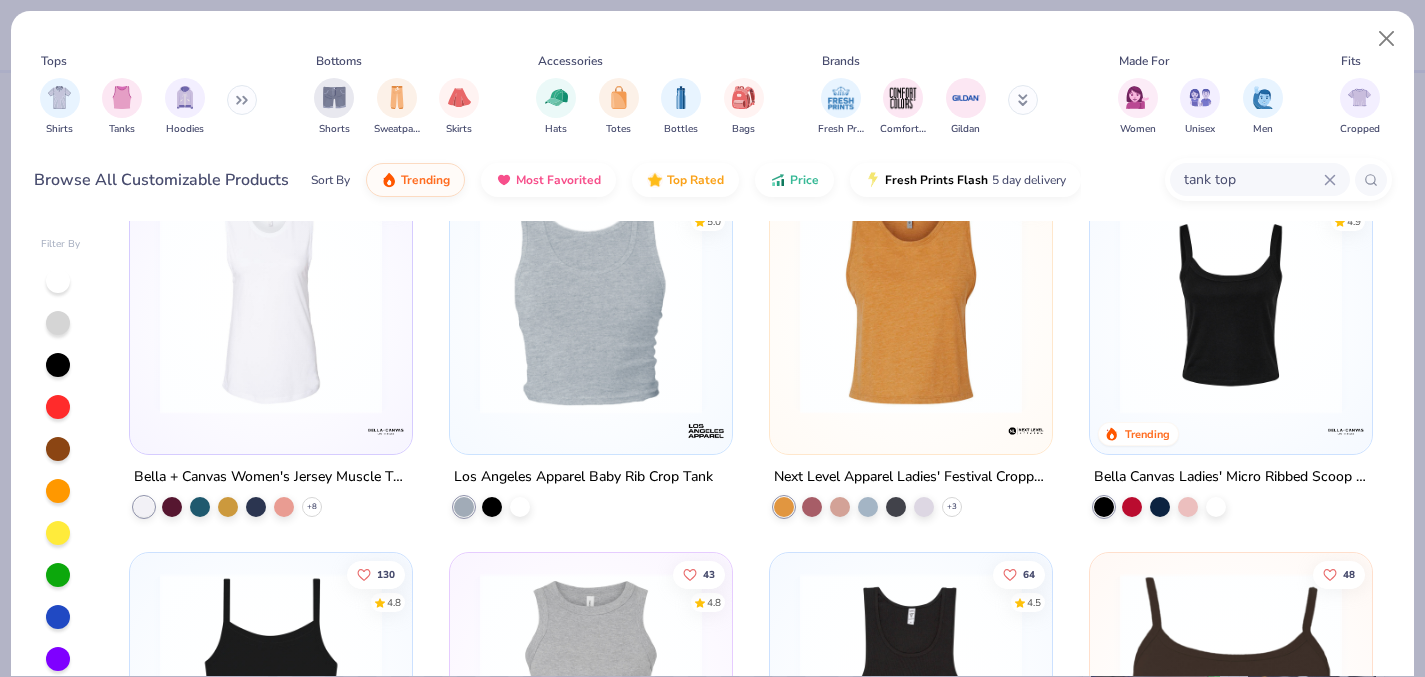 scroll, scrollTop: 1207, scrollLeft: 0, axis: vertical 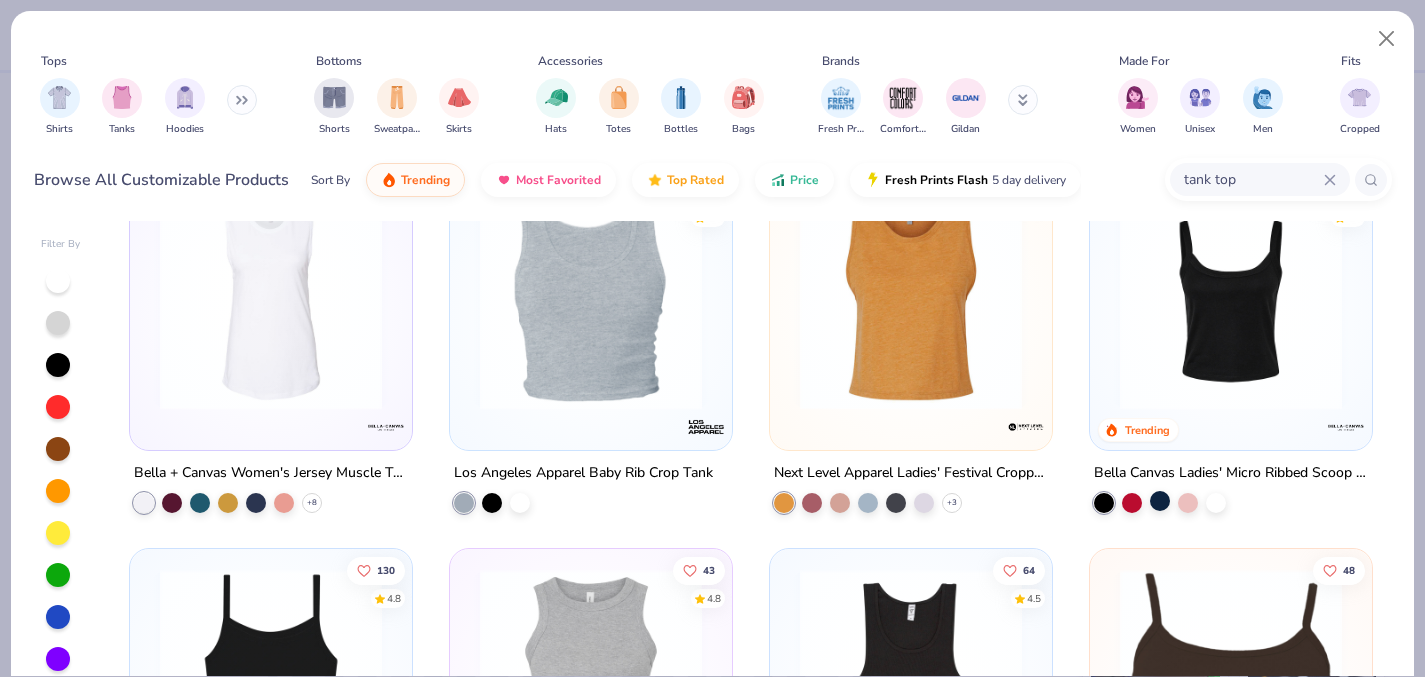 click at bounding box center [1160, 501] 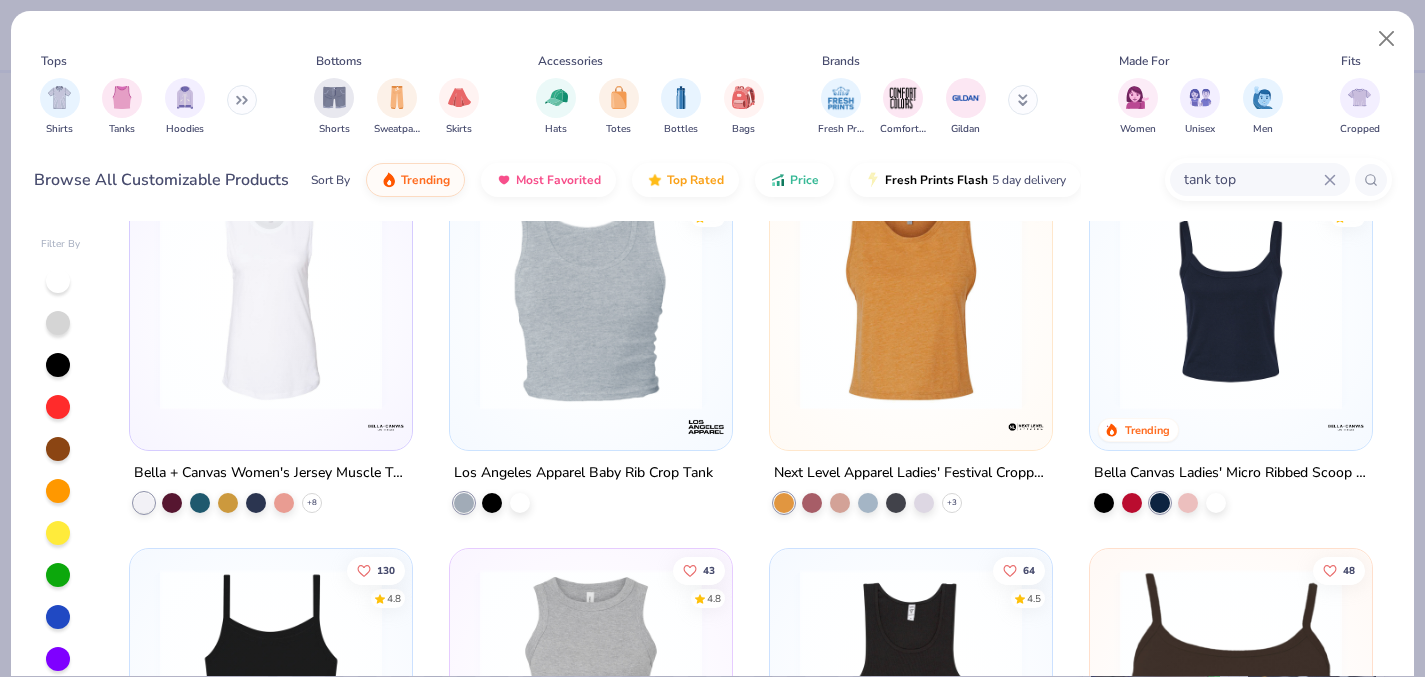 click at bounding box center [1231, 299] 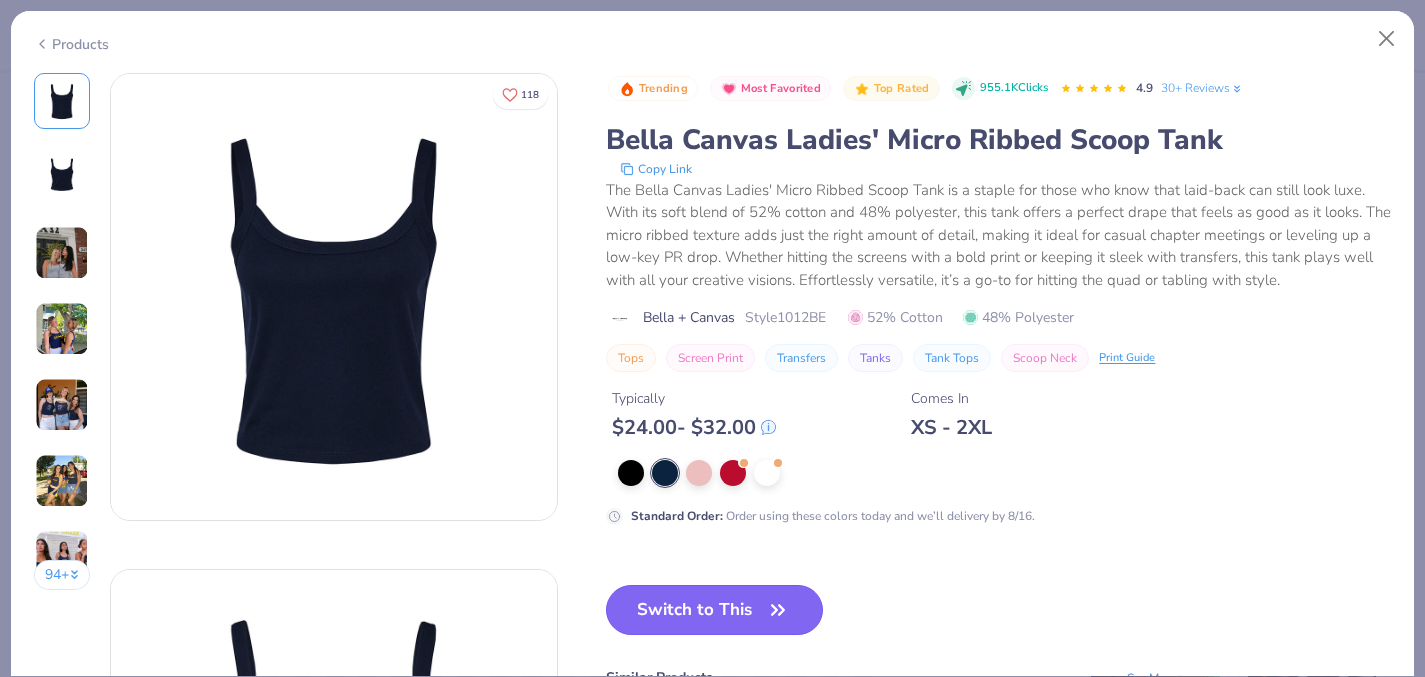 click on "Switch to This" at bounding box center [714, 610] 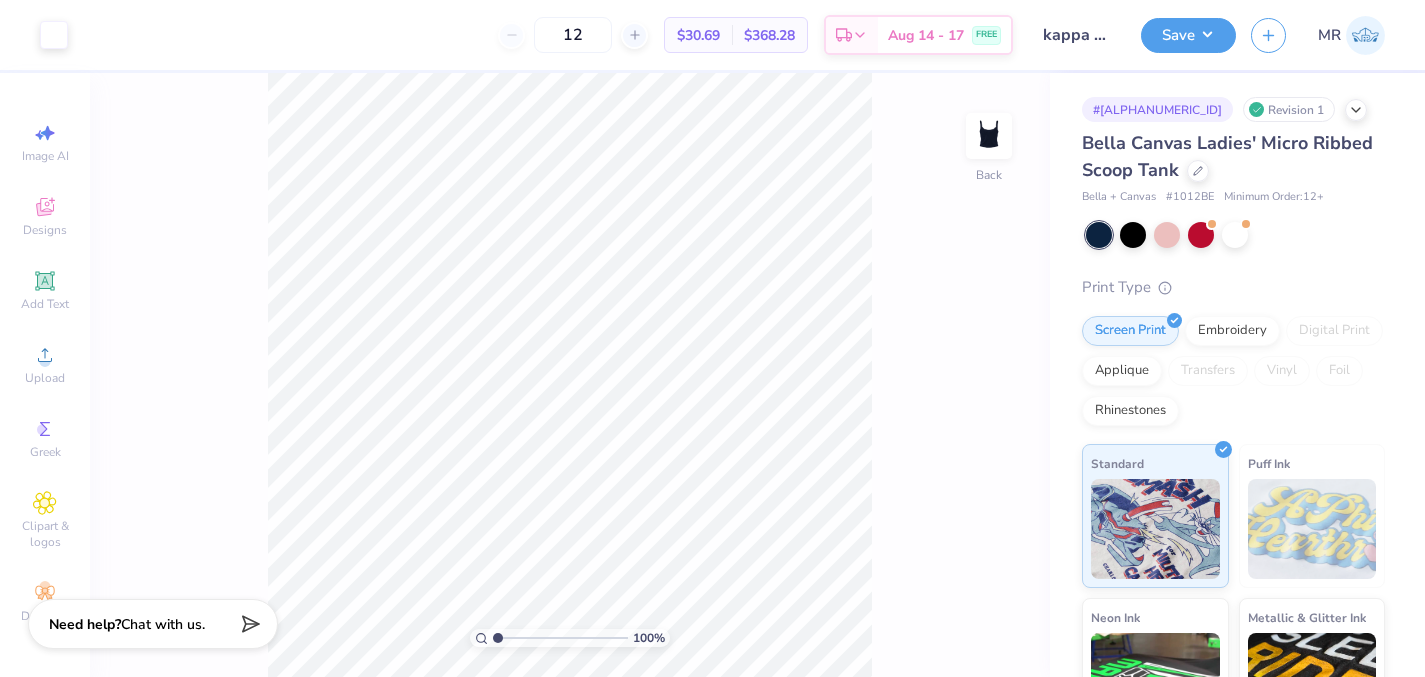 click on "100  % Back" at bounding box center [570, 375] 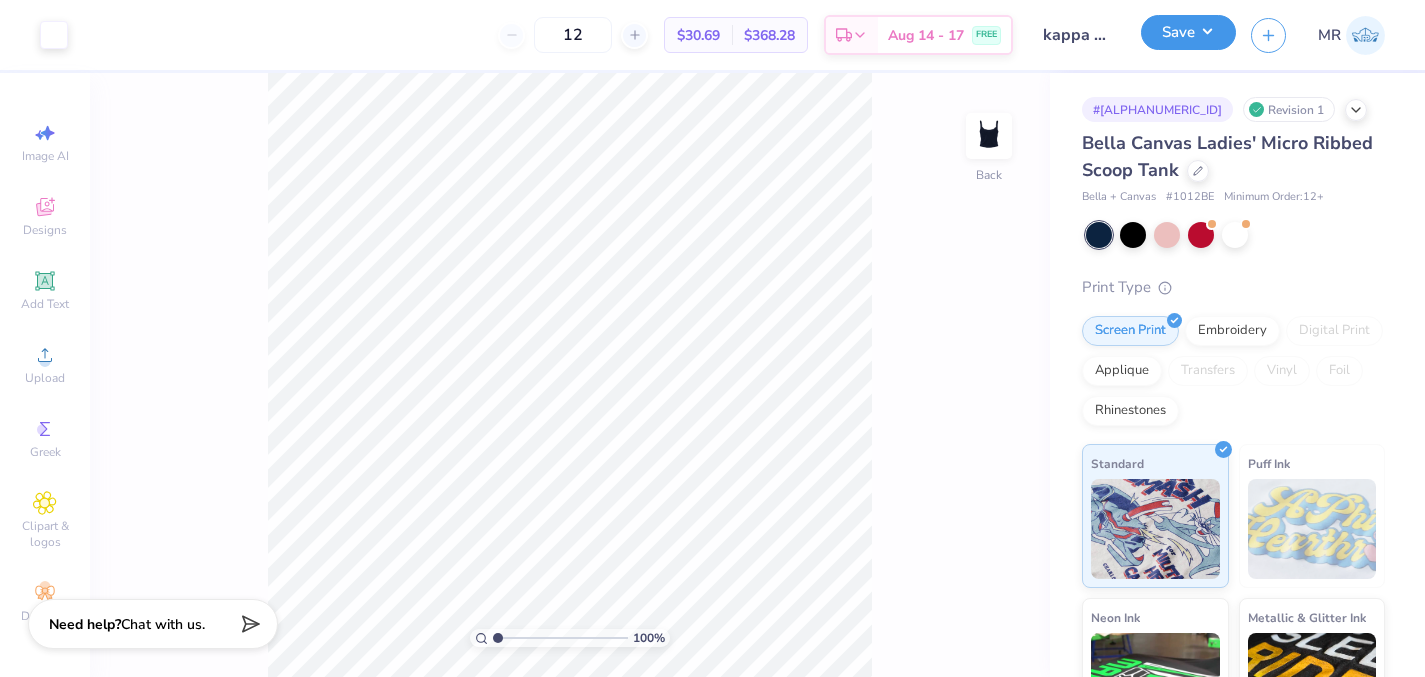 click on "Save" at bounding box center [1188, 32] 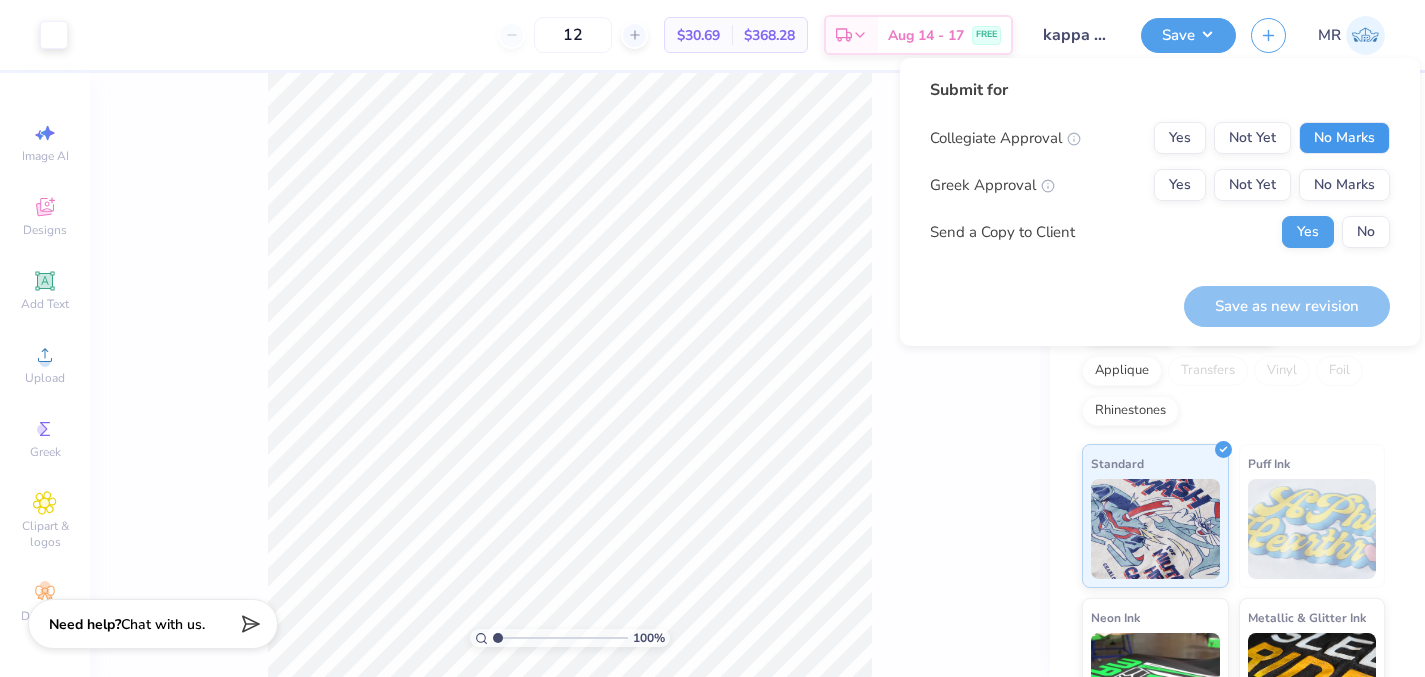 click on "No Marks" at bounding box center [1344, 138] 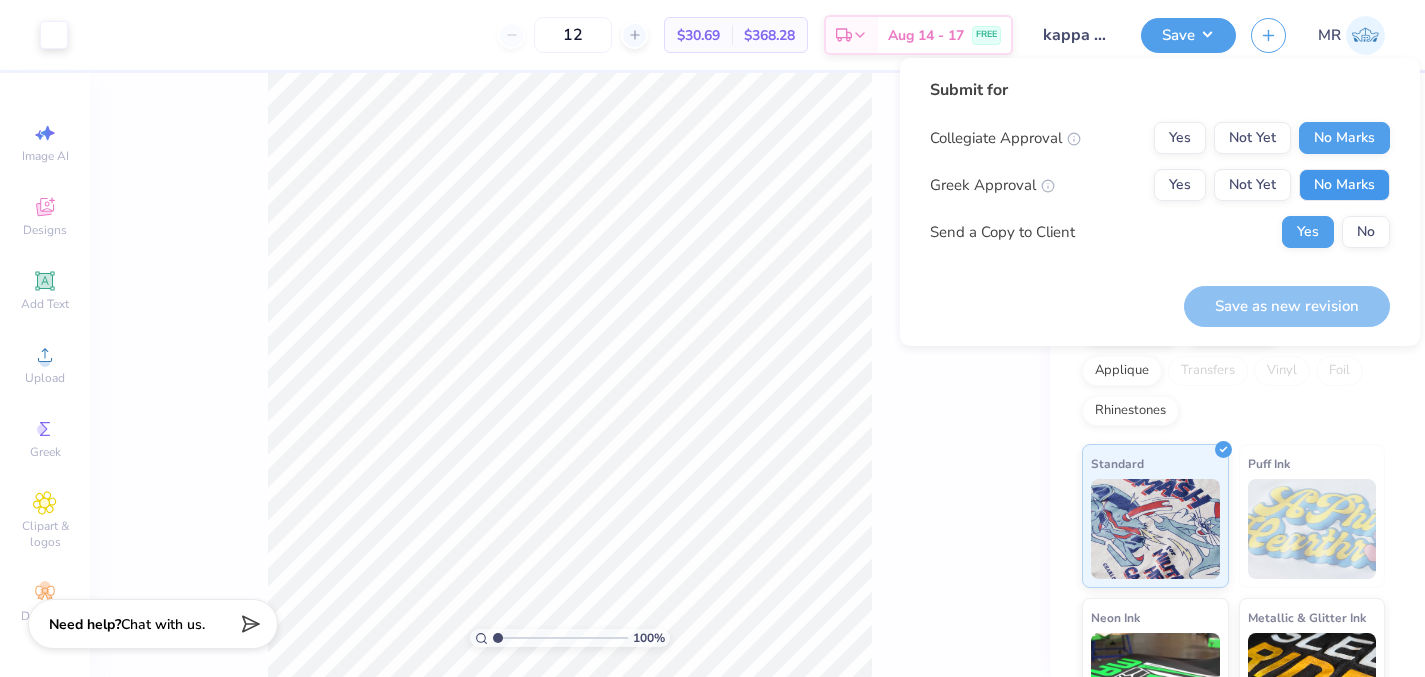 click on "No Marks" at bounding box center (1344, 185) 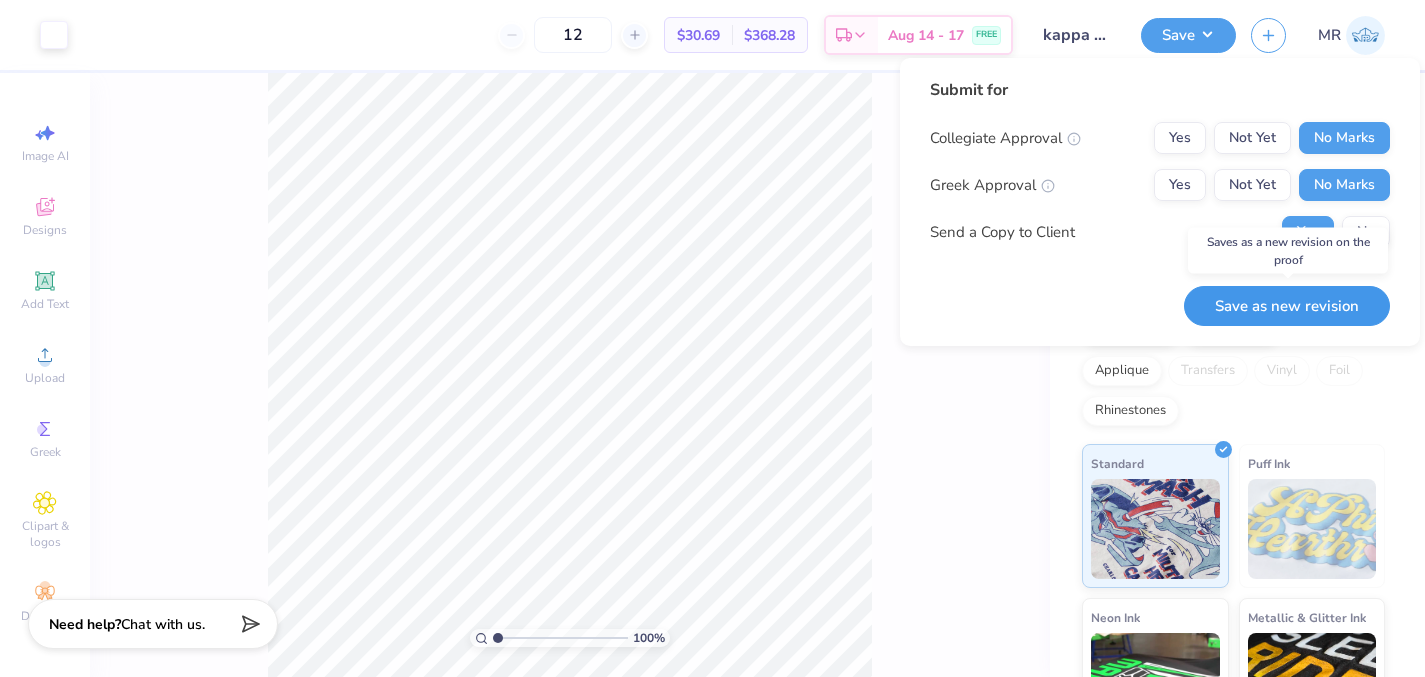 click on "Save as new revision" at bounding box center (1287, 306) 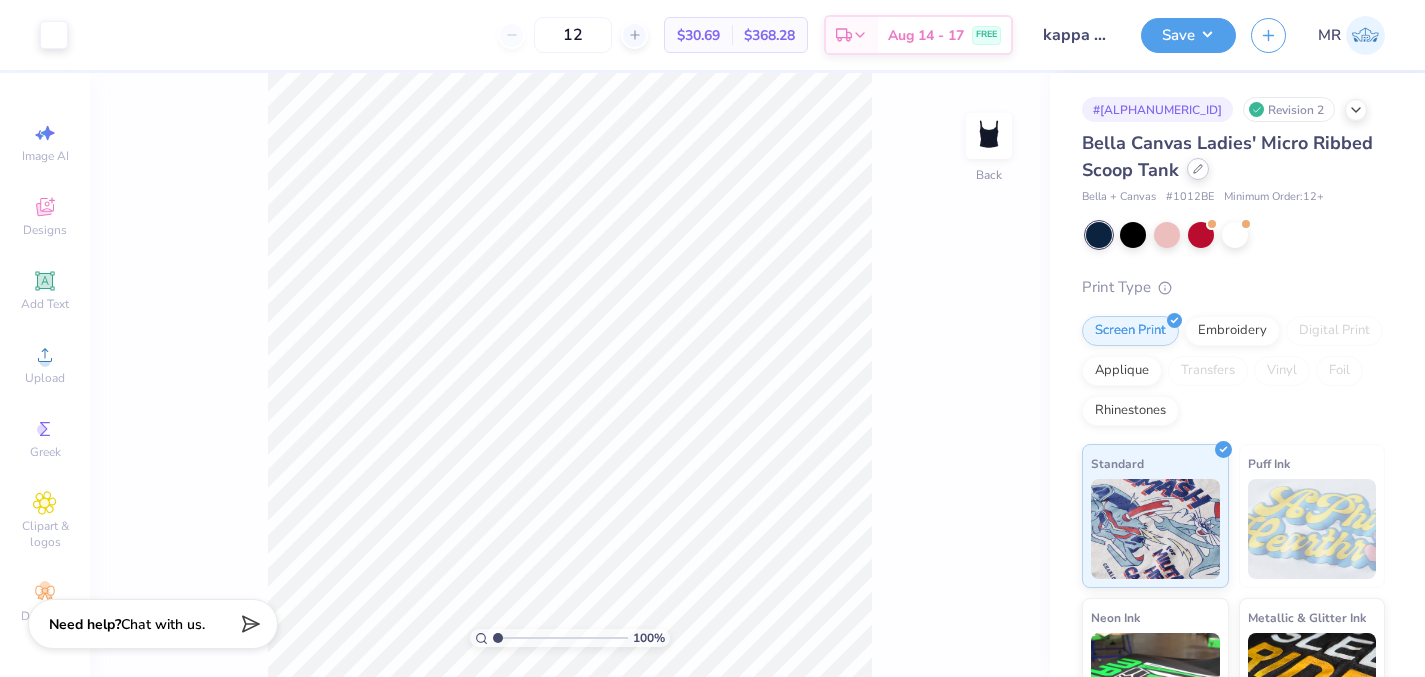 click at bounding box center (1198, 169) 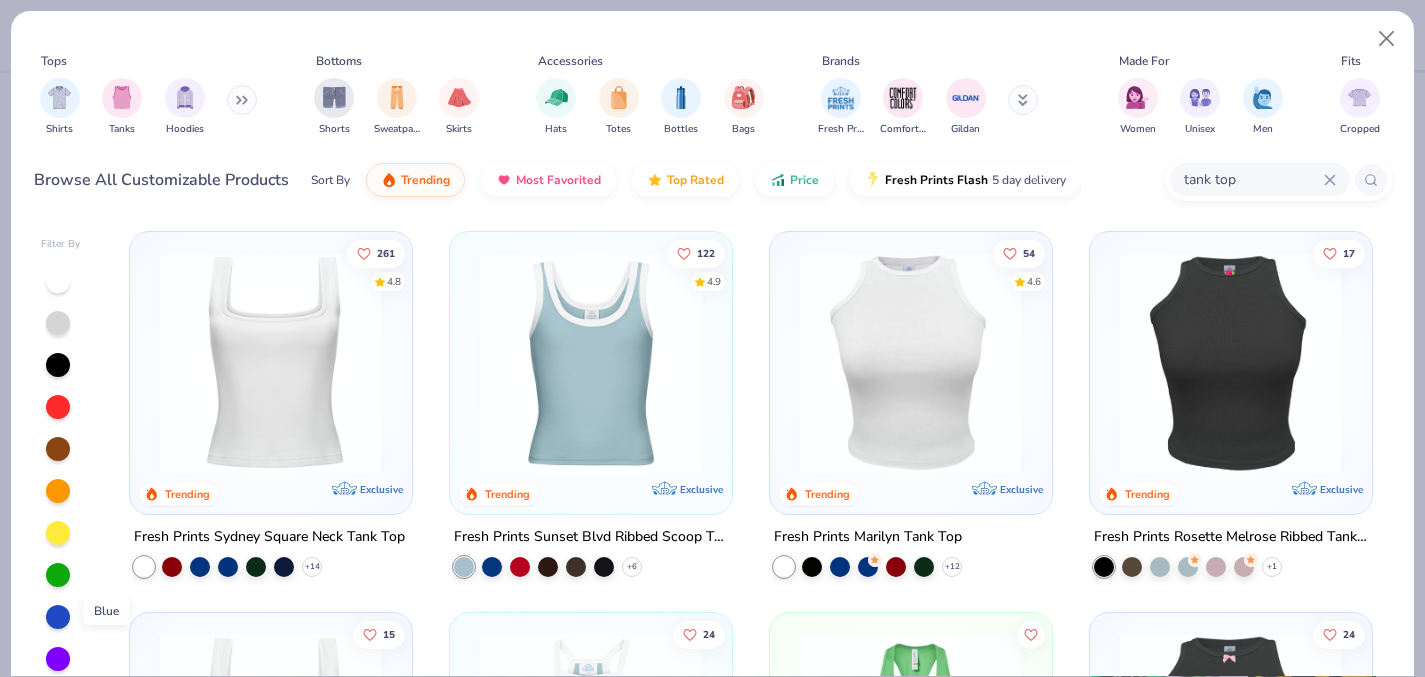 click at bounding box center (58, 617) 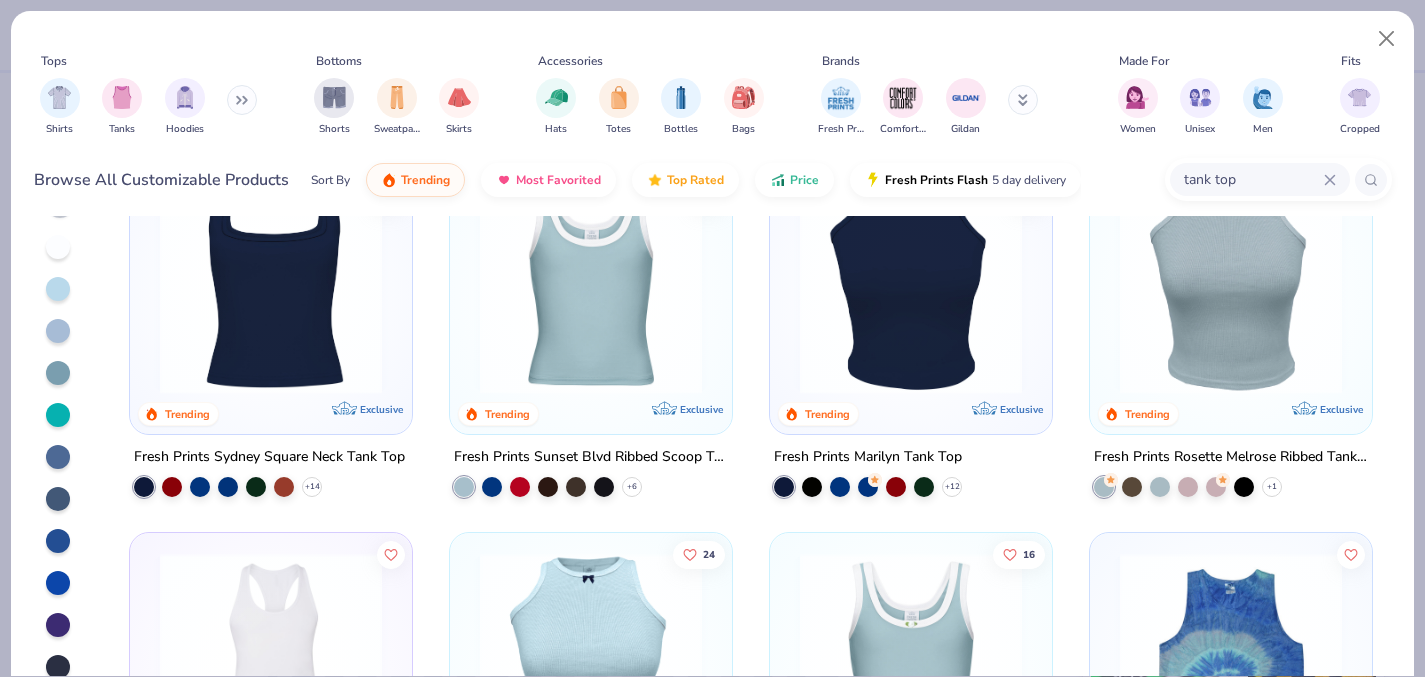scroll, scrollTop: 0, scrollLeft: 0, axis: both 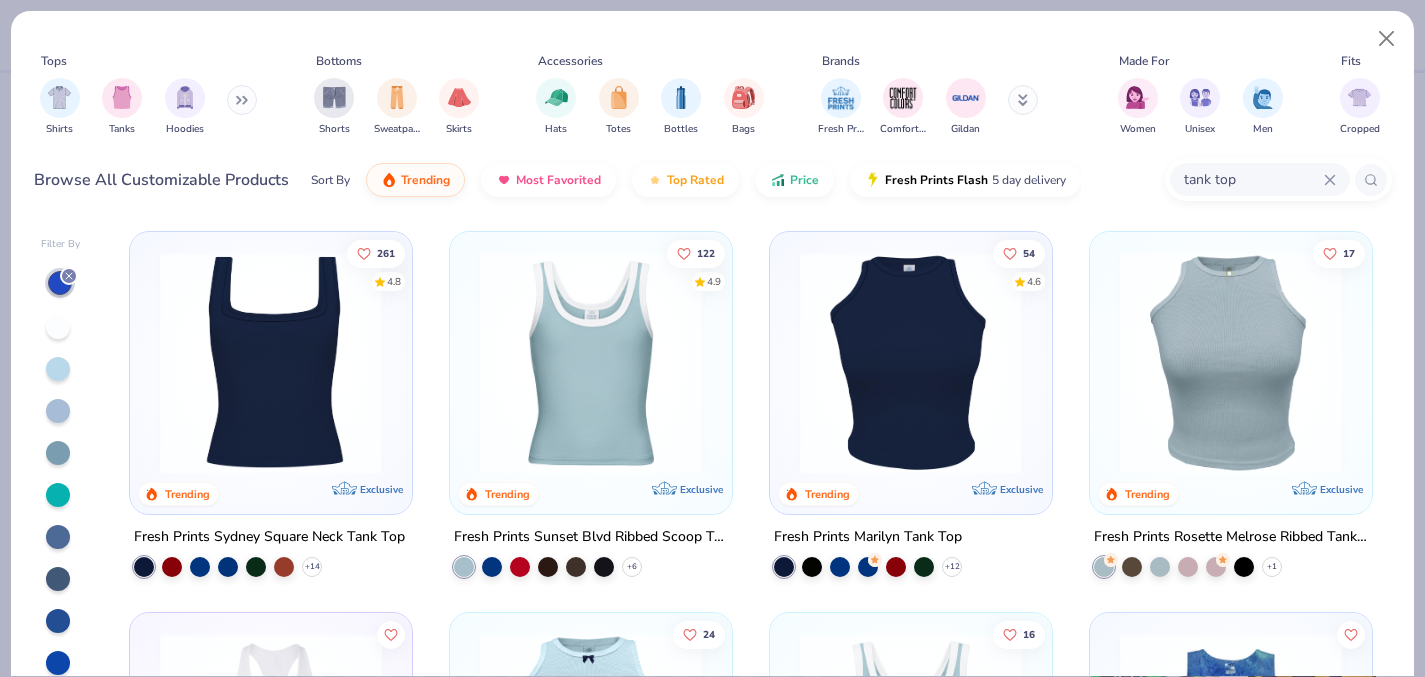 click at bounding box center [29, 363] 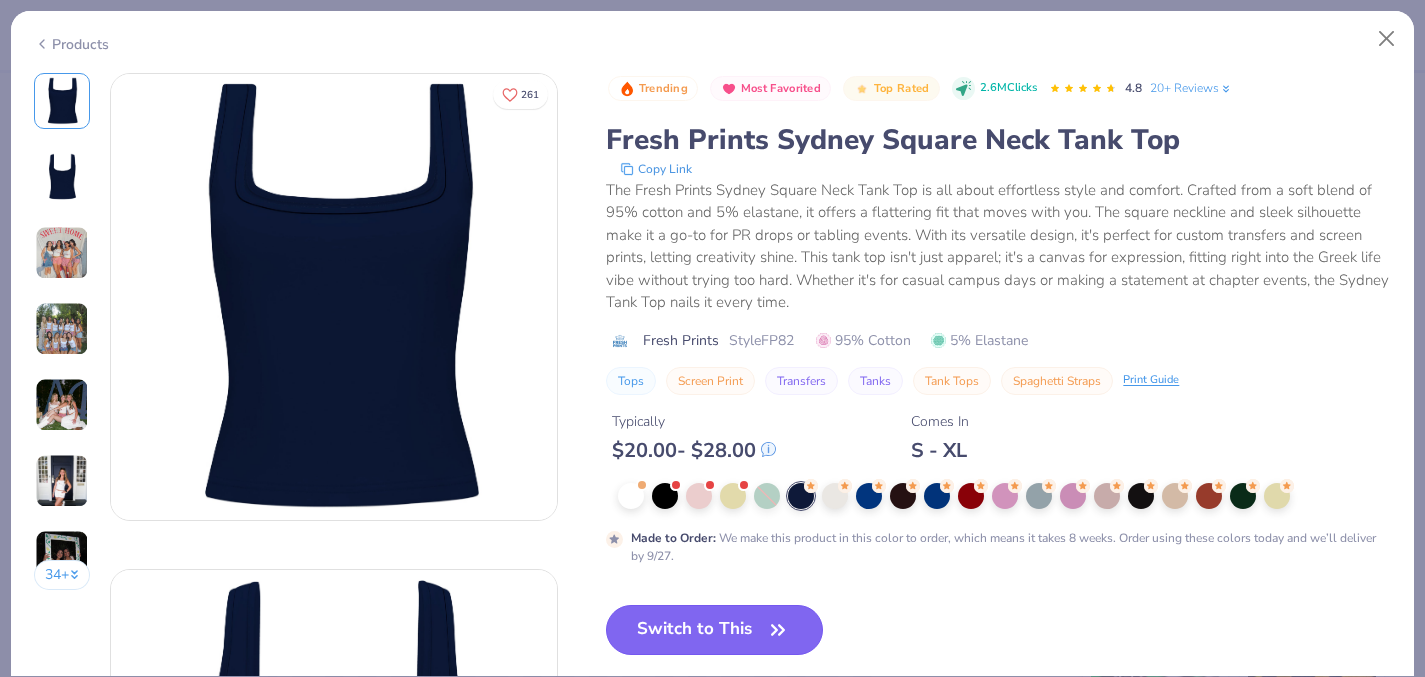 click on "Switch to This" at bounding box center (714, 630) 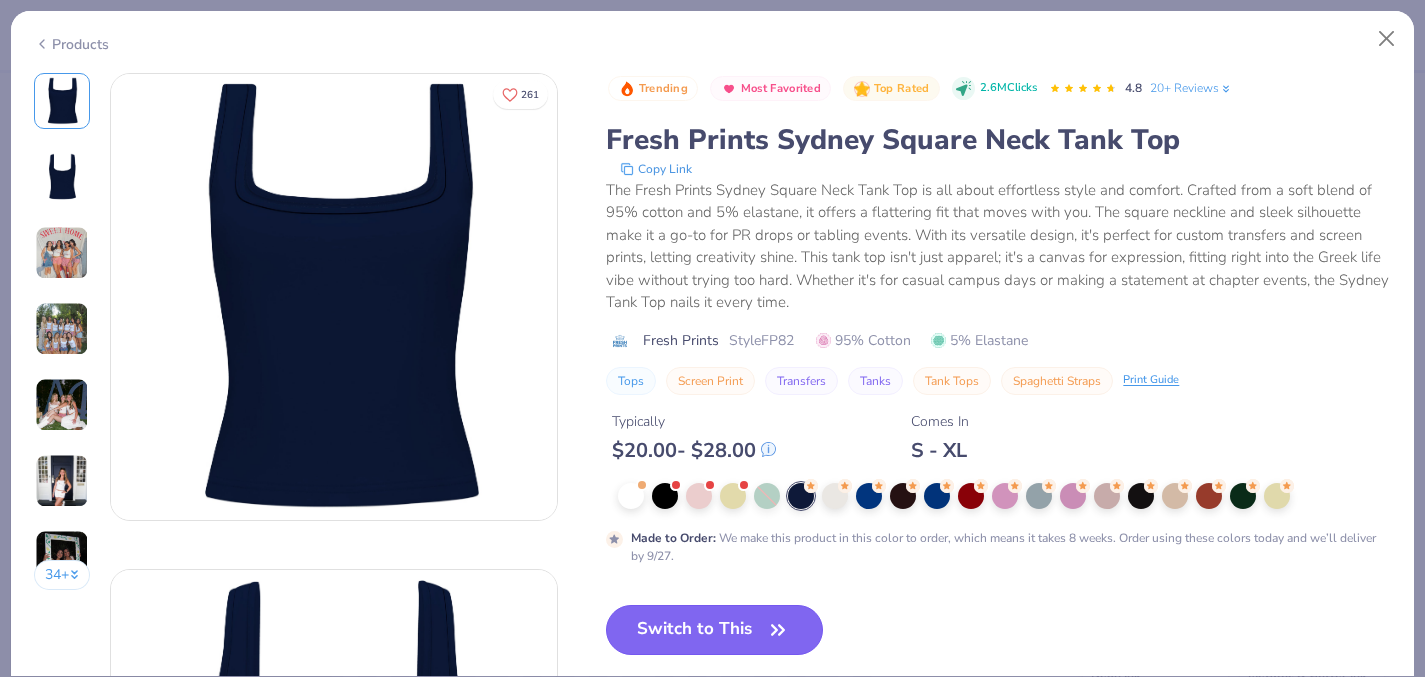 type on "50" 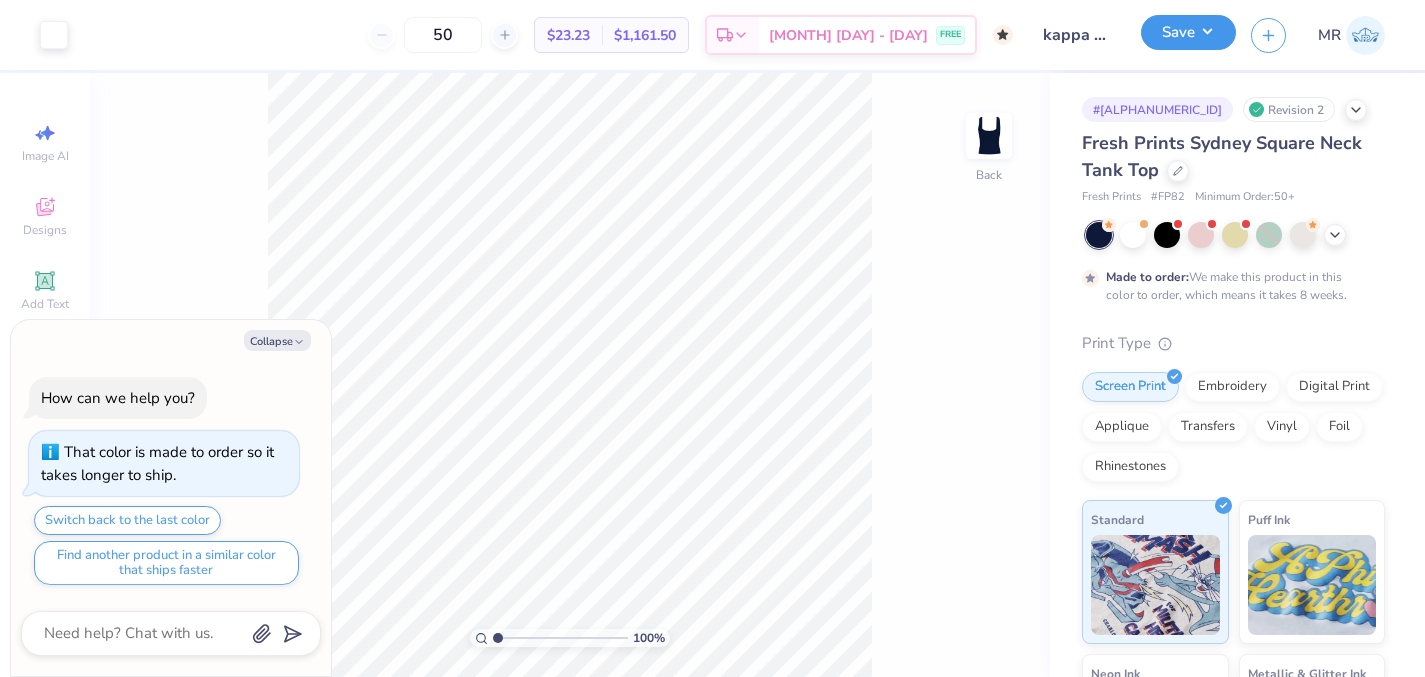 click on "Save" at bounding box center (1188, 32) 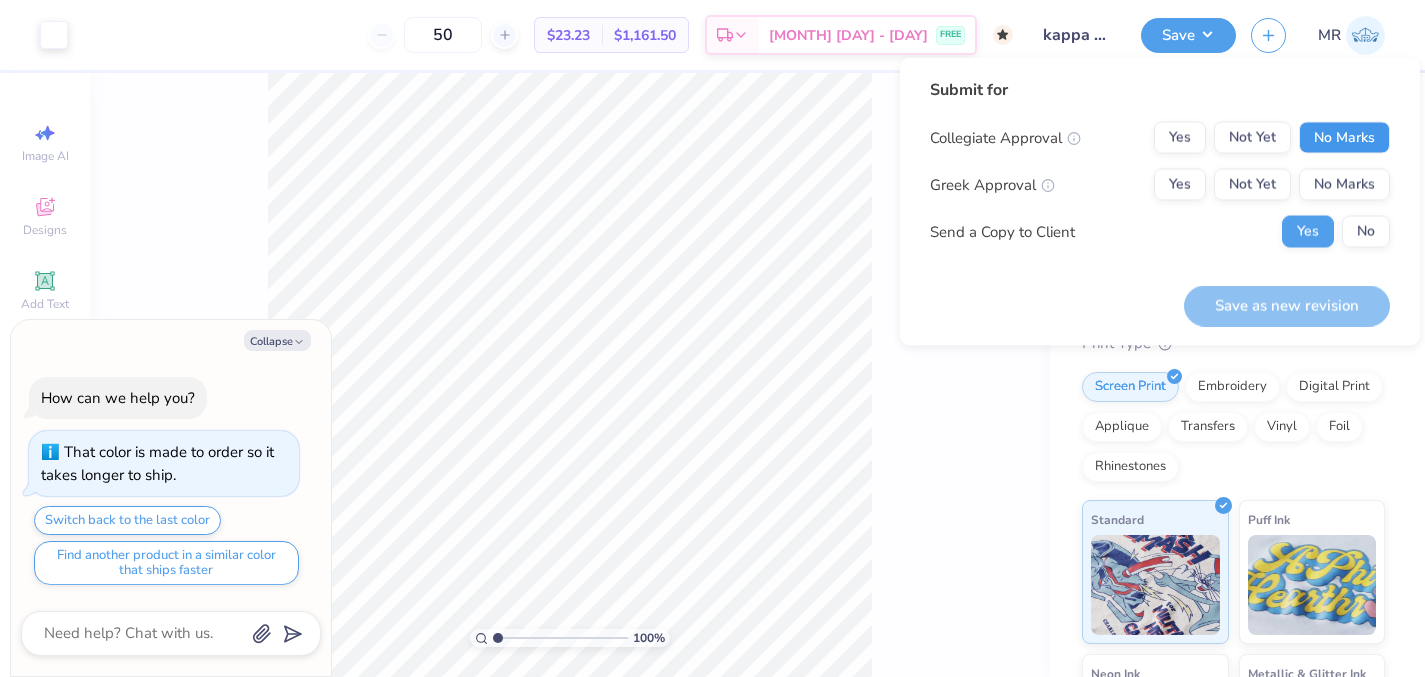 click on "No Marks" at bounding box center [1344, 138] 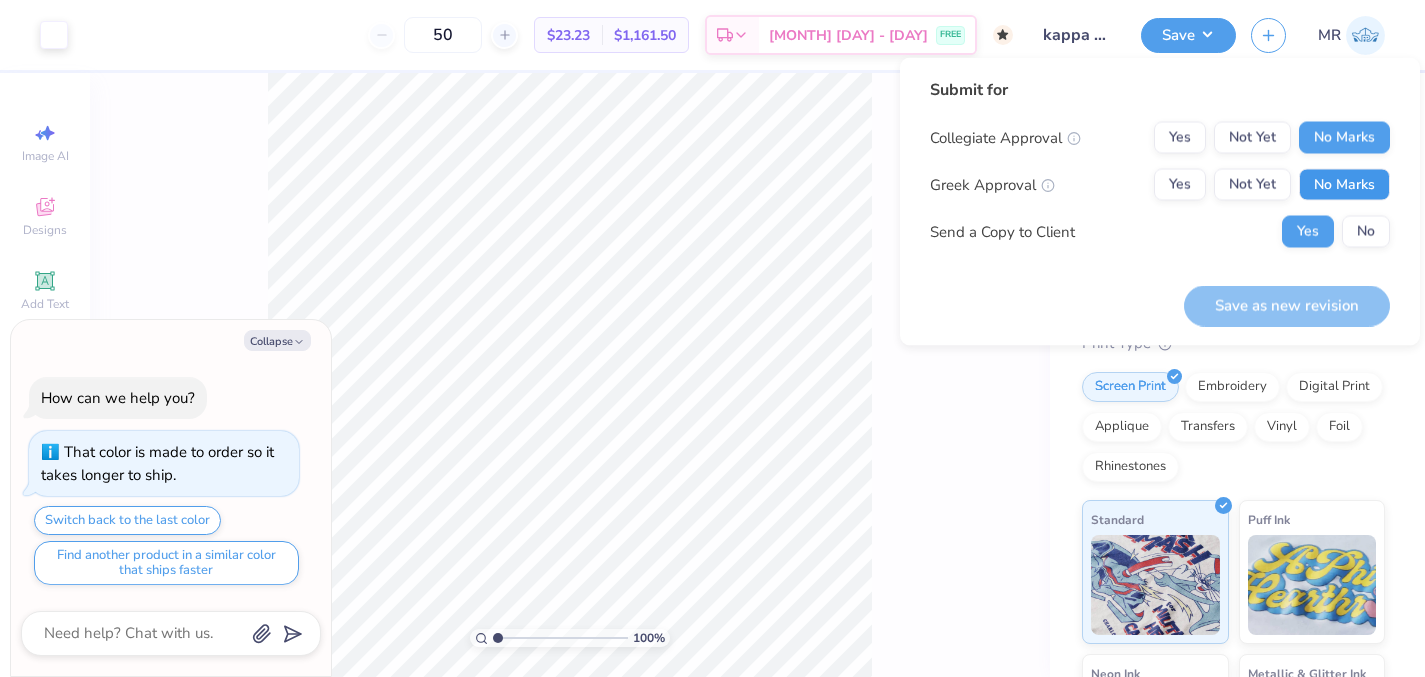 click on "No Marks" at bounding box center [1344, 185] 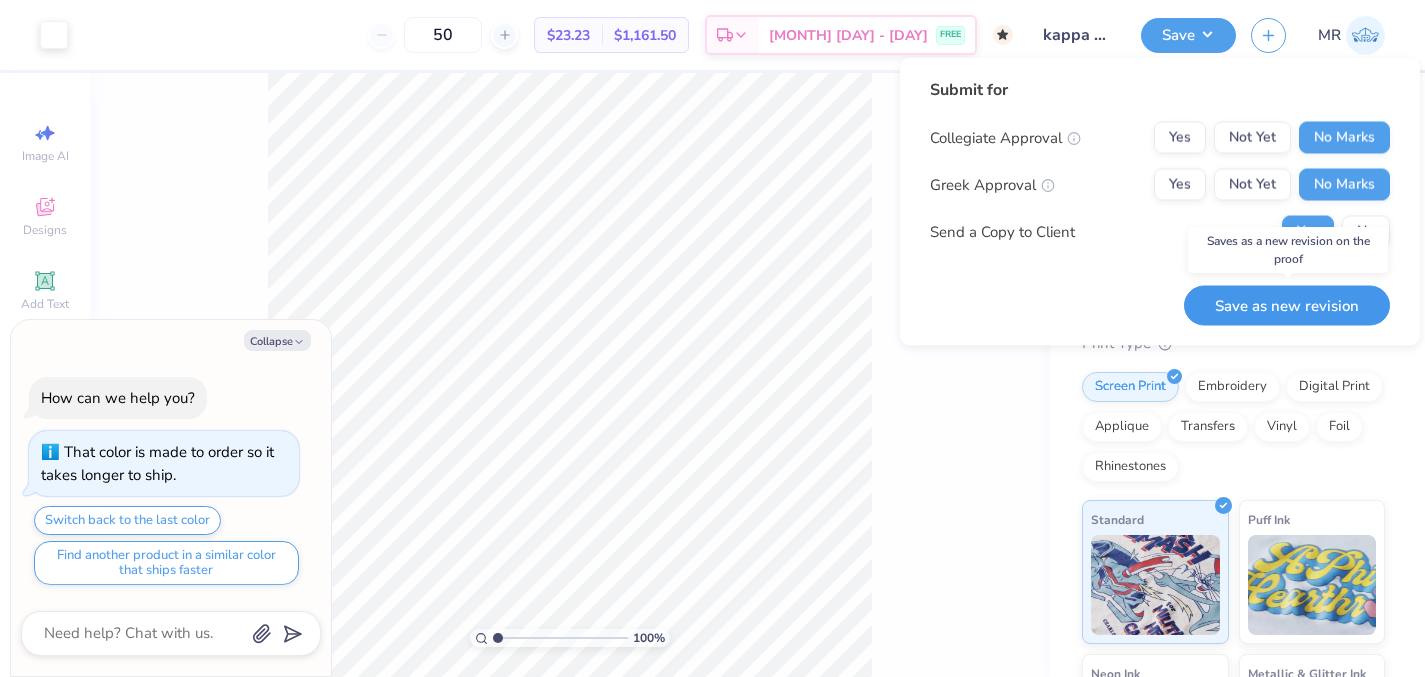 click on "Save as new revision" at bounding box center [1287, 305] 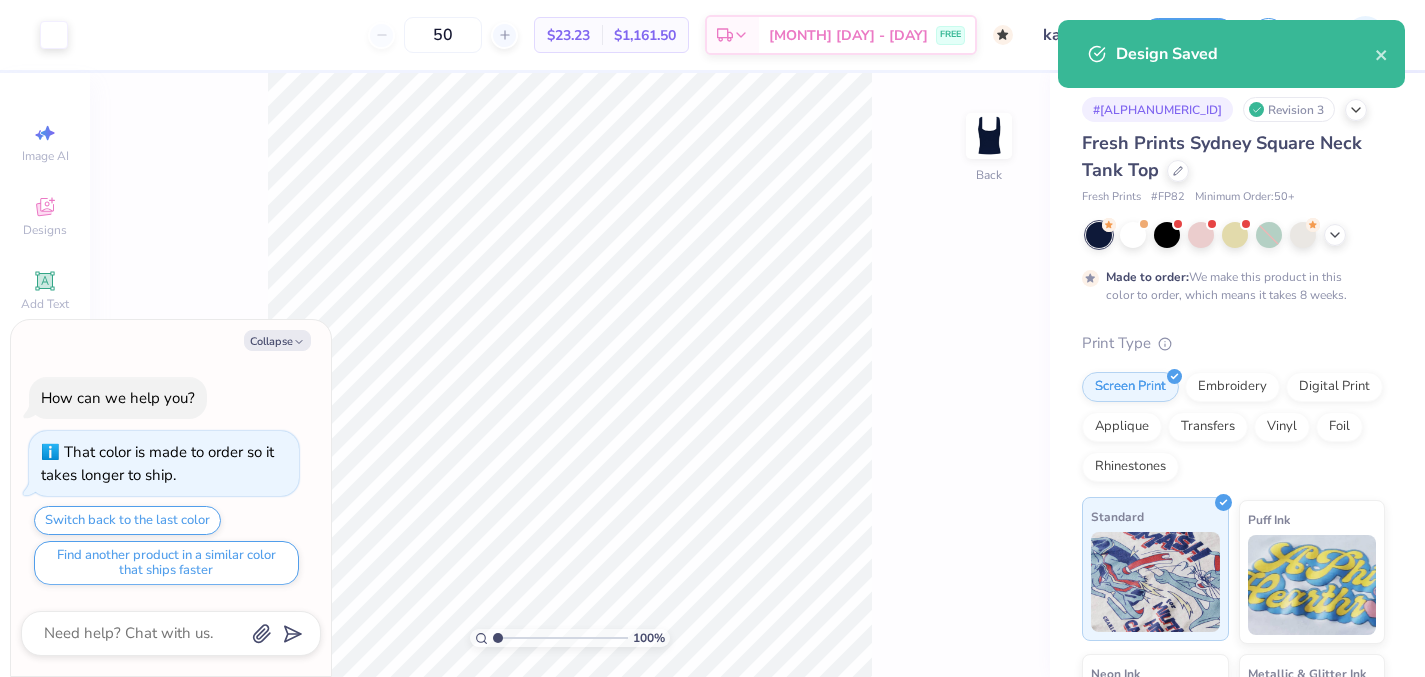 type on "x" 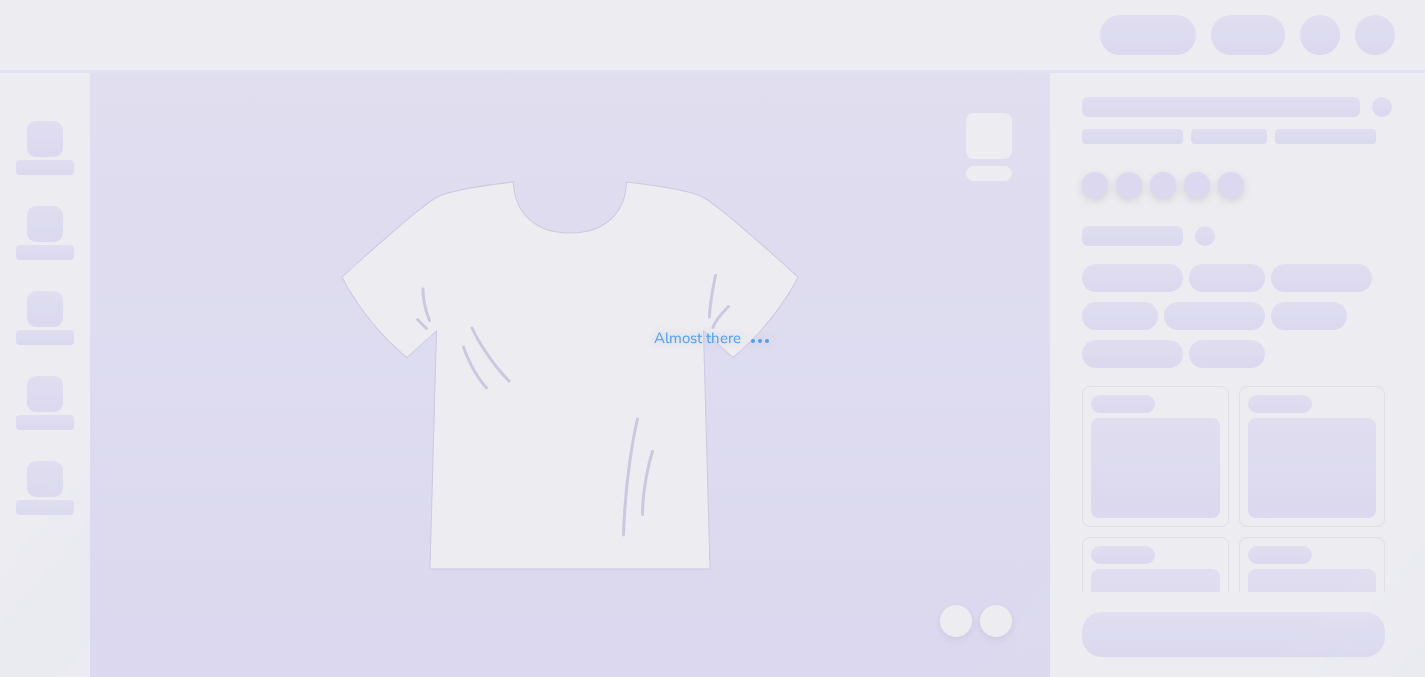 scroll, scrollTop: 0, scrollLeft: 0, axis: both 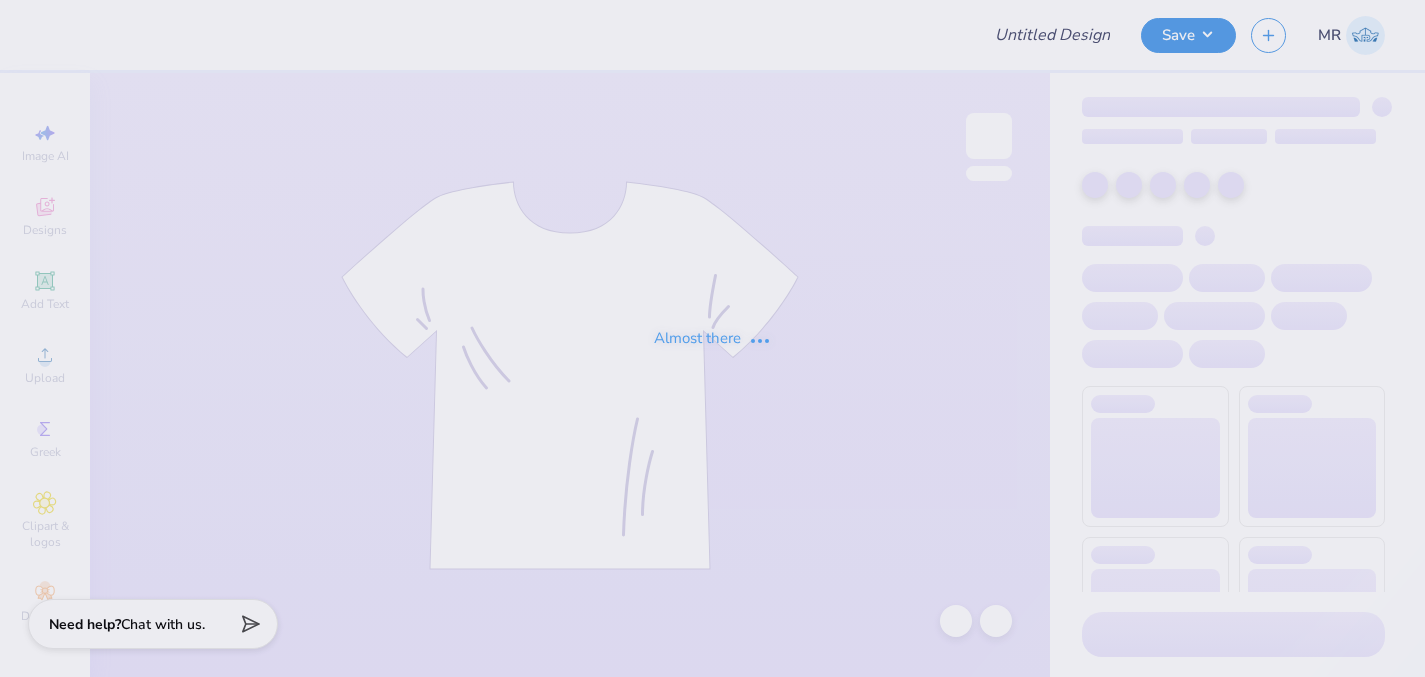 type on "kappa tank" 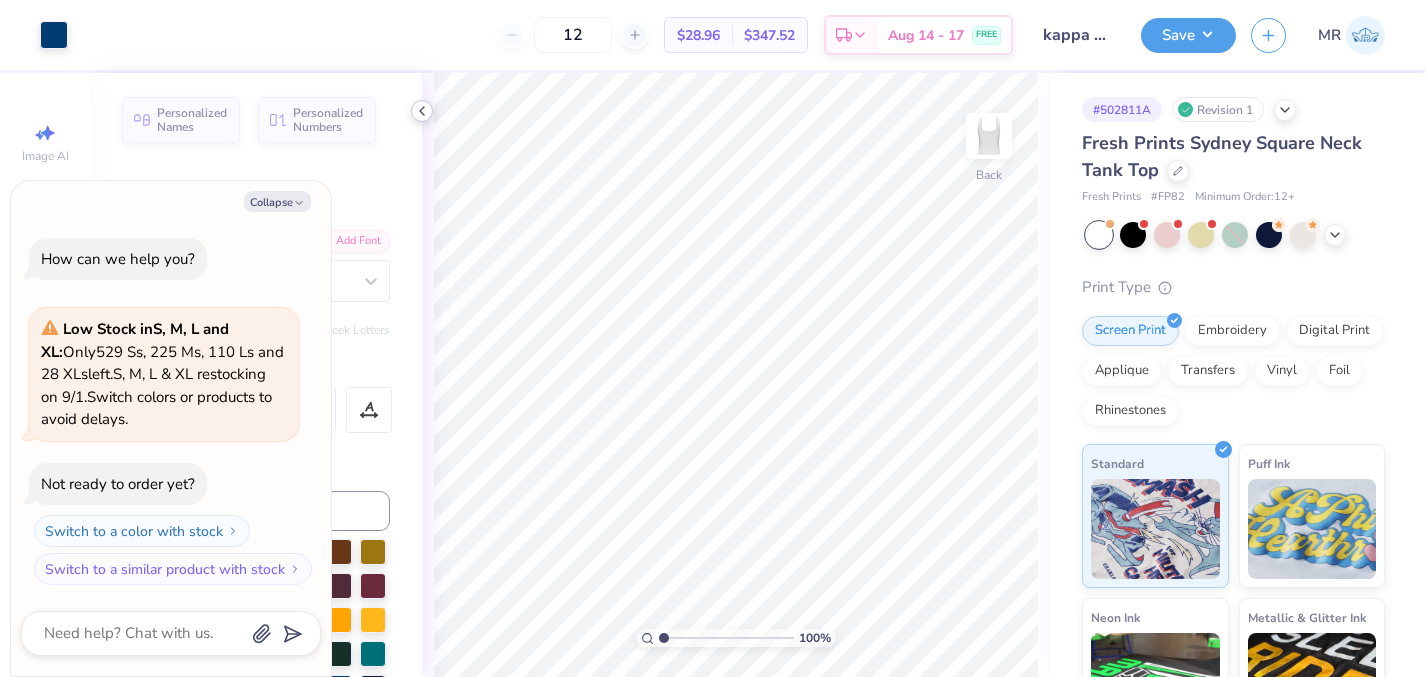 click 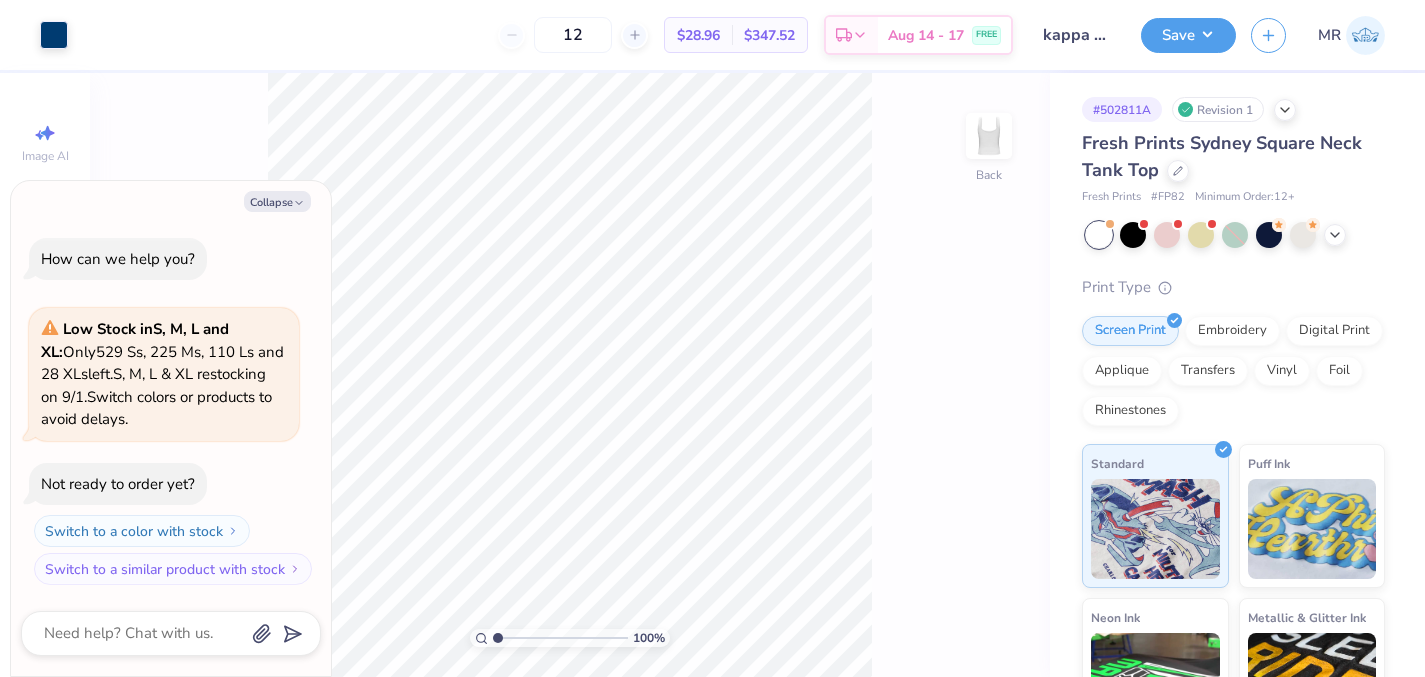 type on "x" 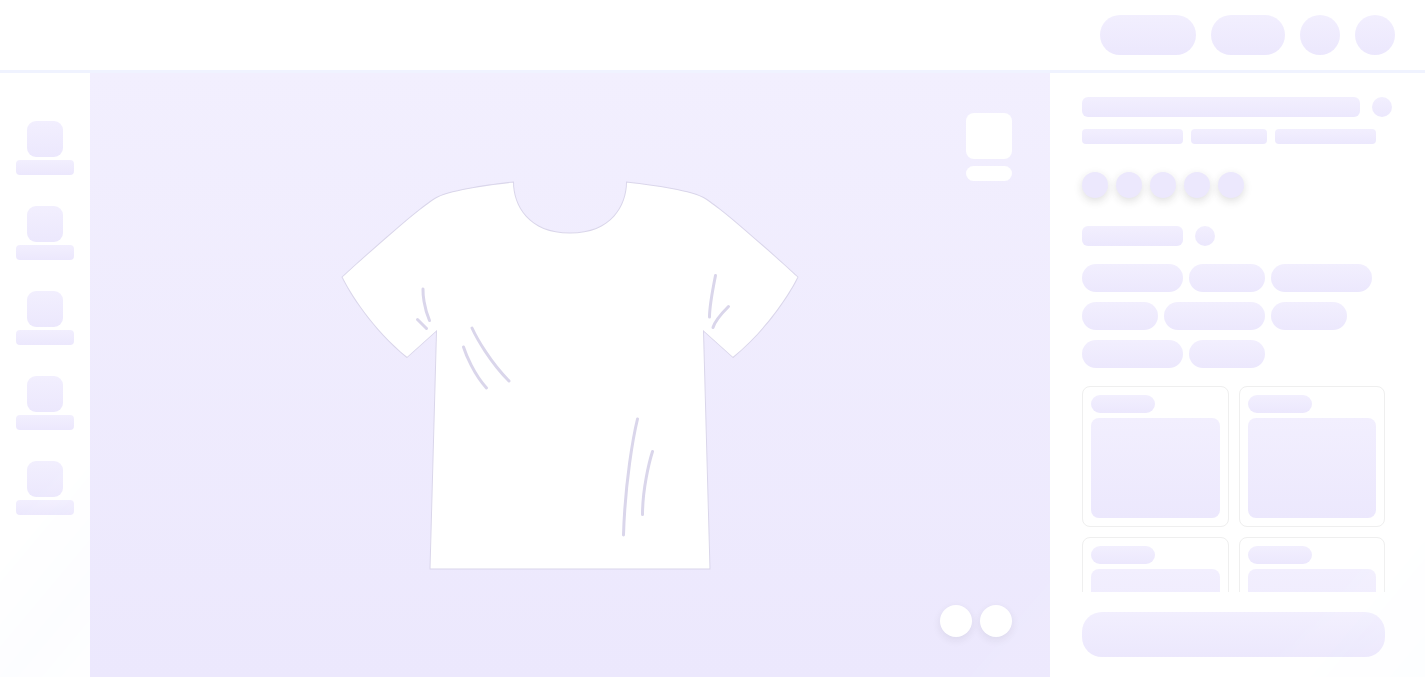scroll, scrollTop: 0, scrollLeft: 0, axis: both 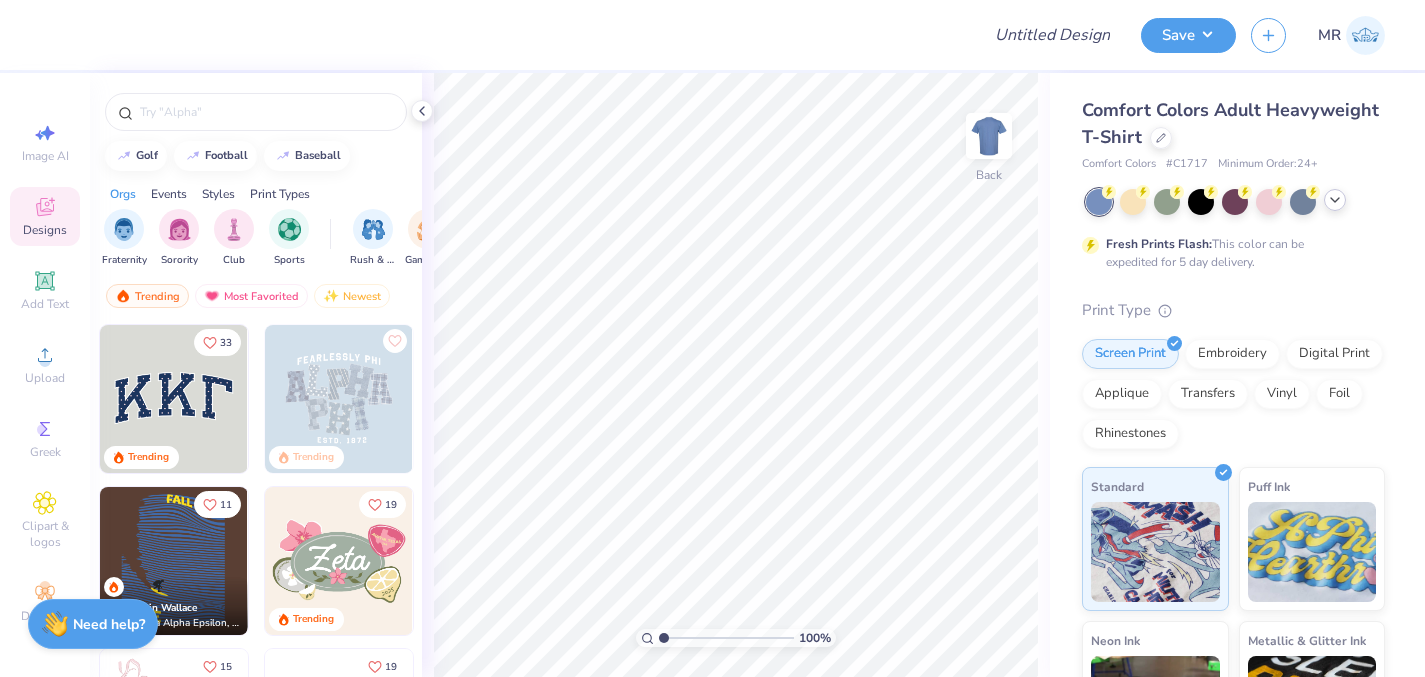 click 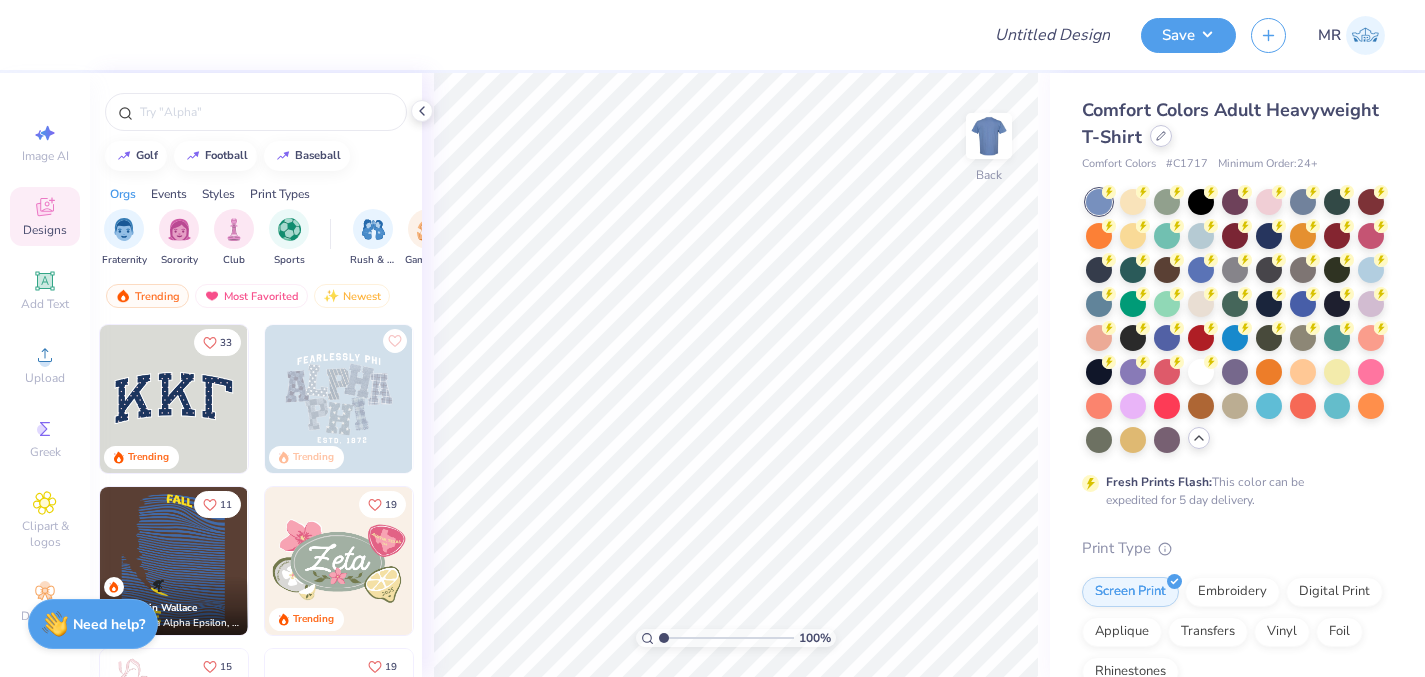 click at bounding box center (1161, 136) 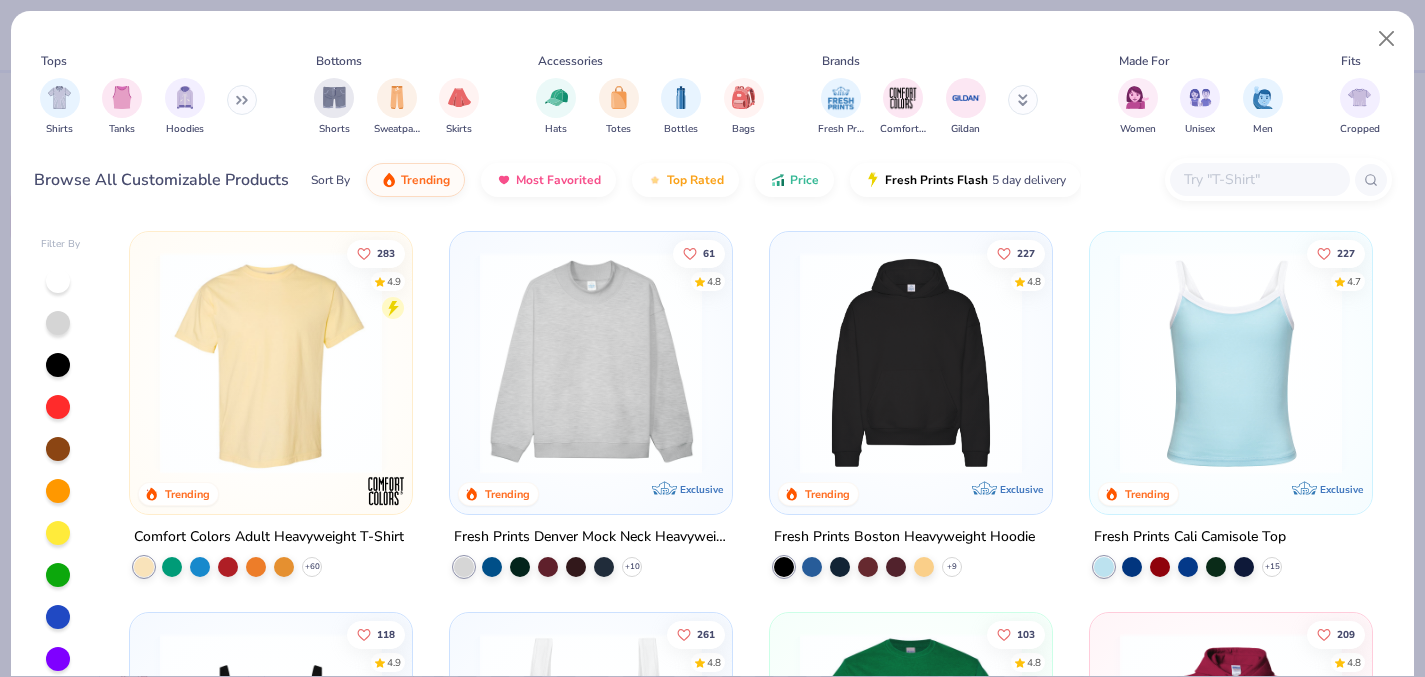 click at bounding box center (1259, 179) 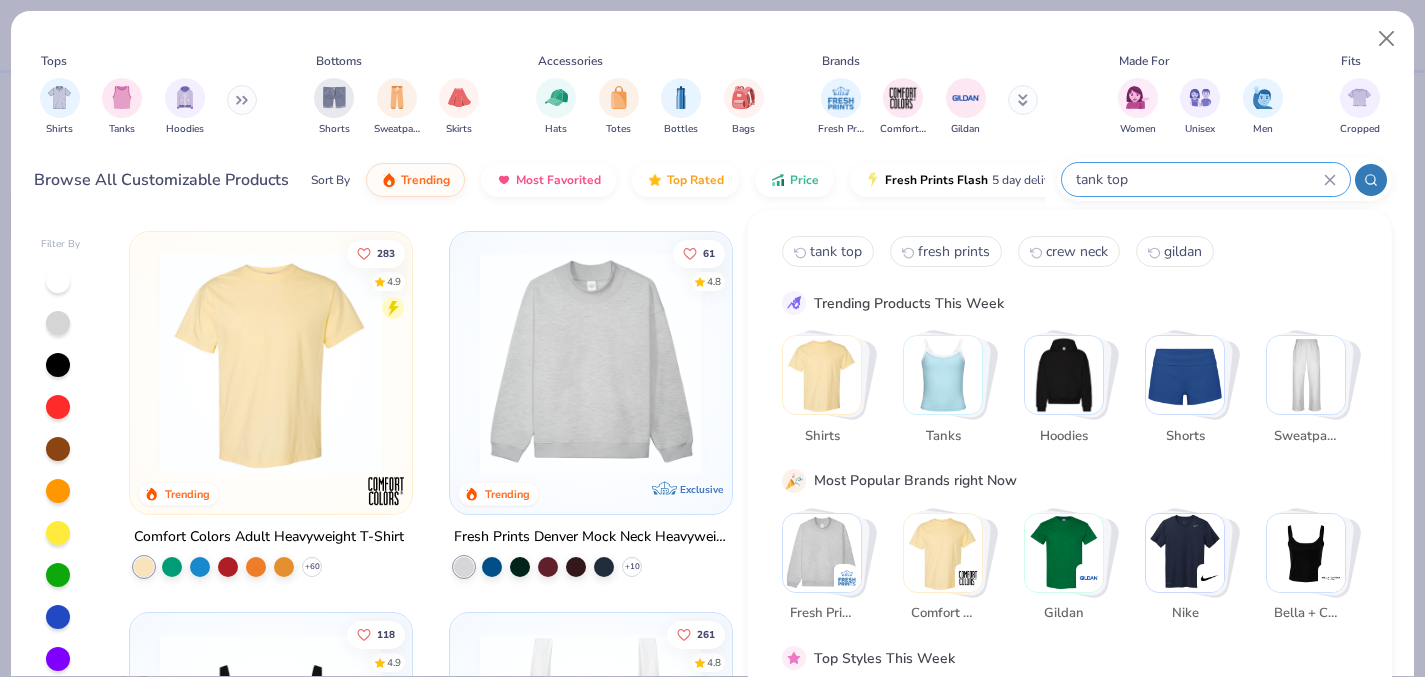 type on "tank top" 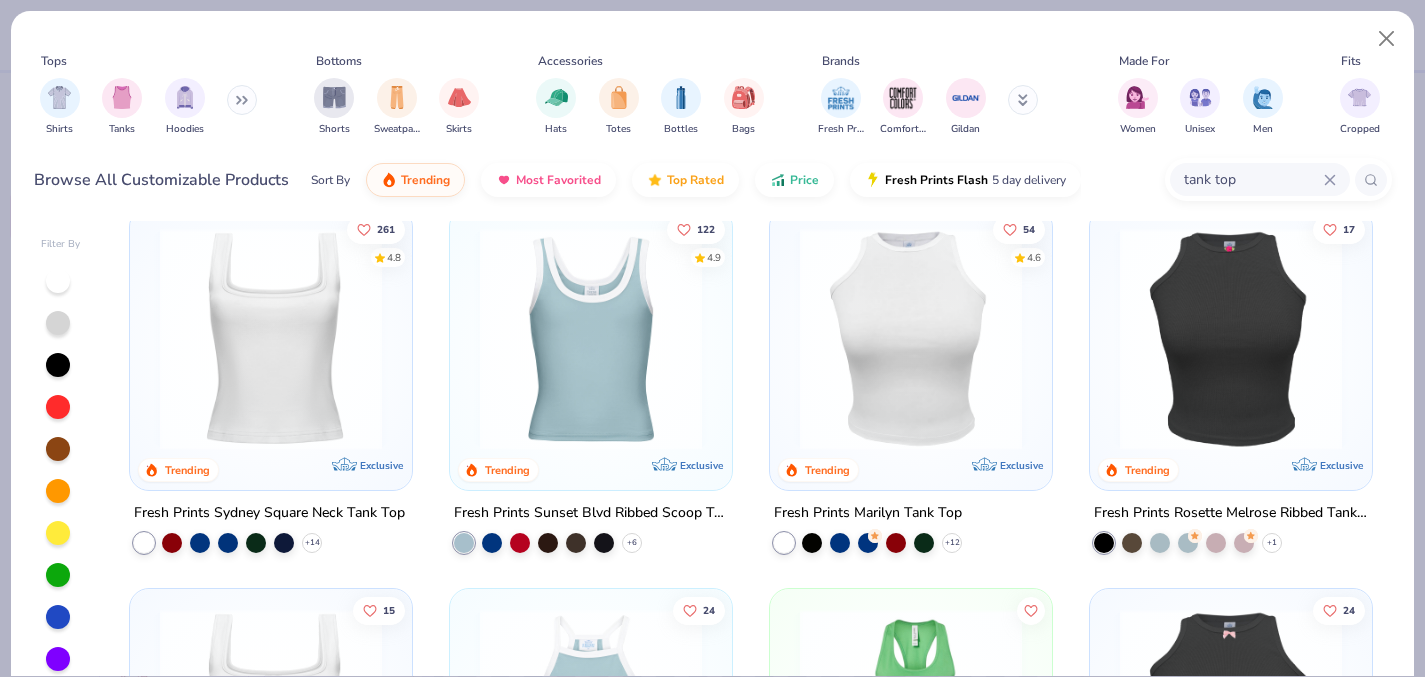 scroll, scrollTop: 0, scrollLeft: 0, axis: both 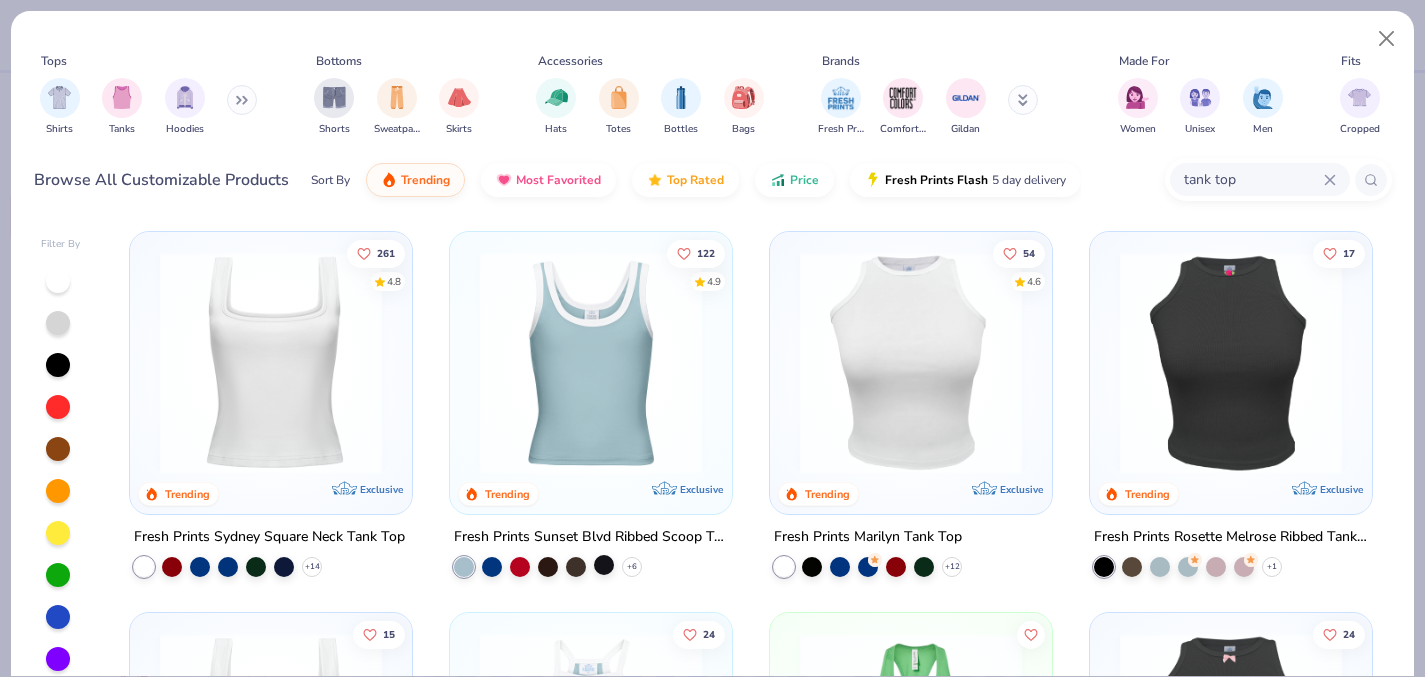 click at bounding box center [604, 565] 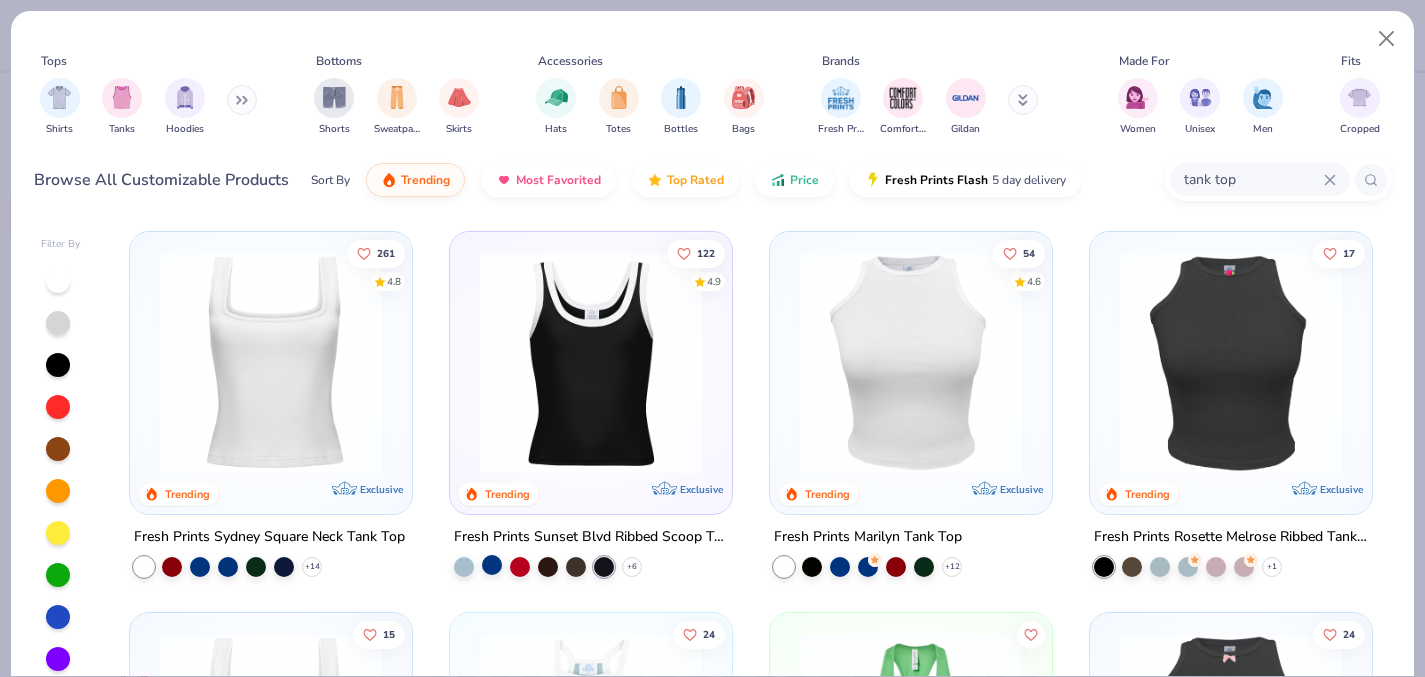 click at bounding box center (492, 565) 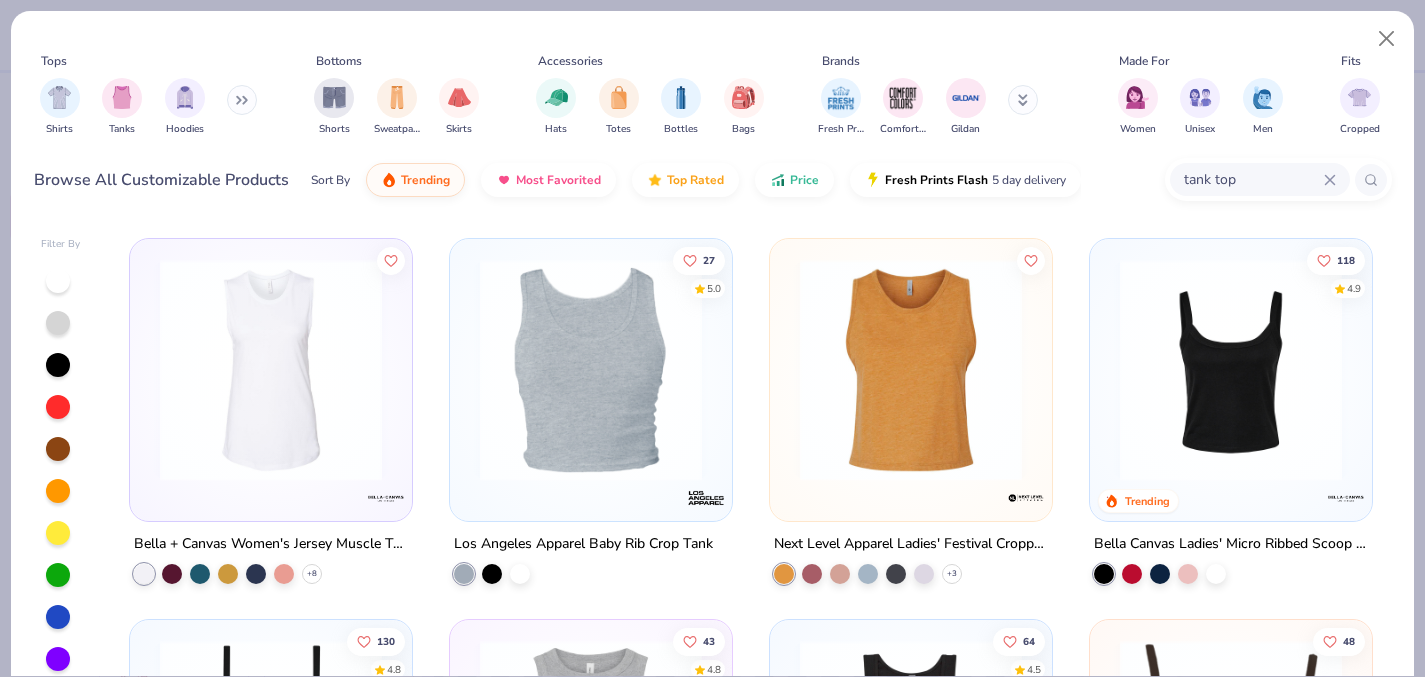 scroll, scrollTop: 1225, scrollLeft: 0, axis: vertical 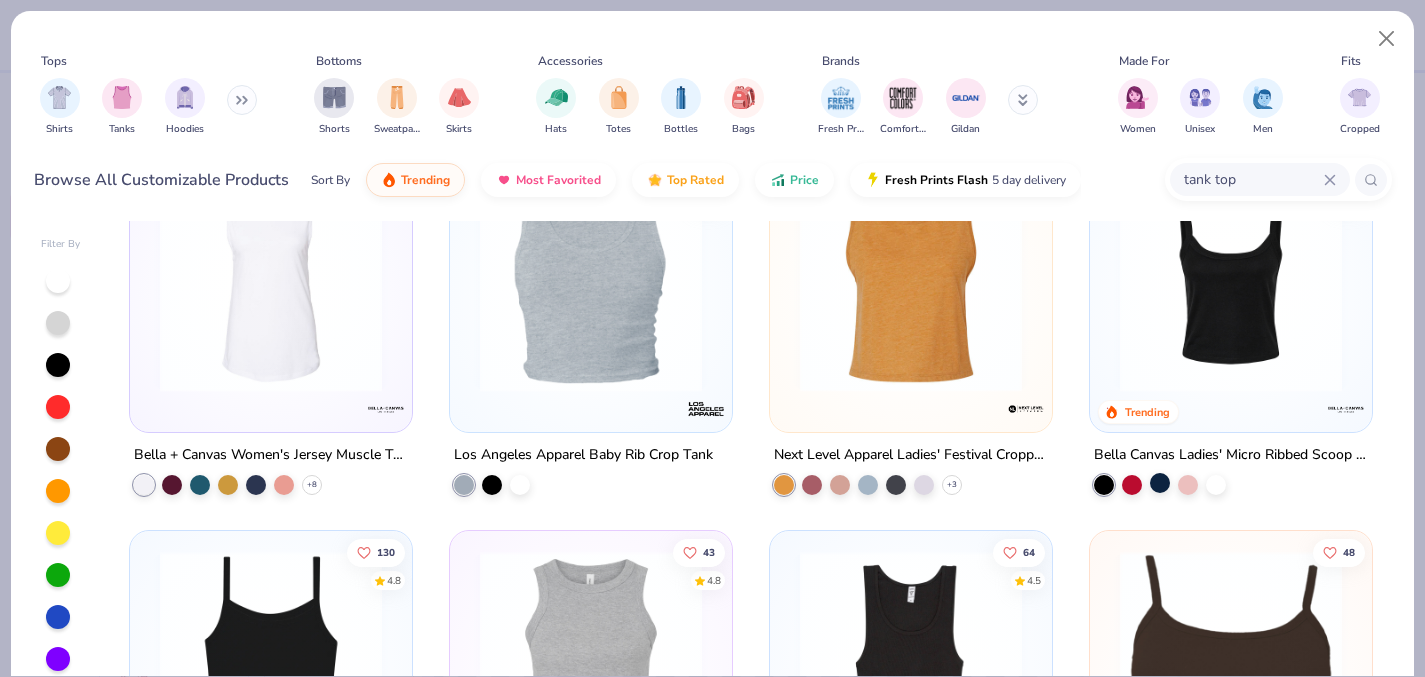 click at bounding box center [1160, 483] 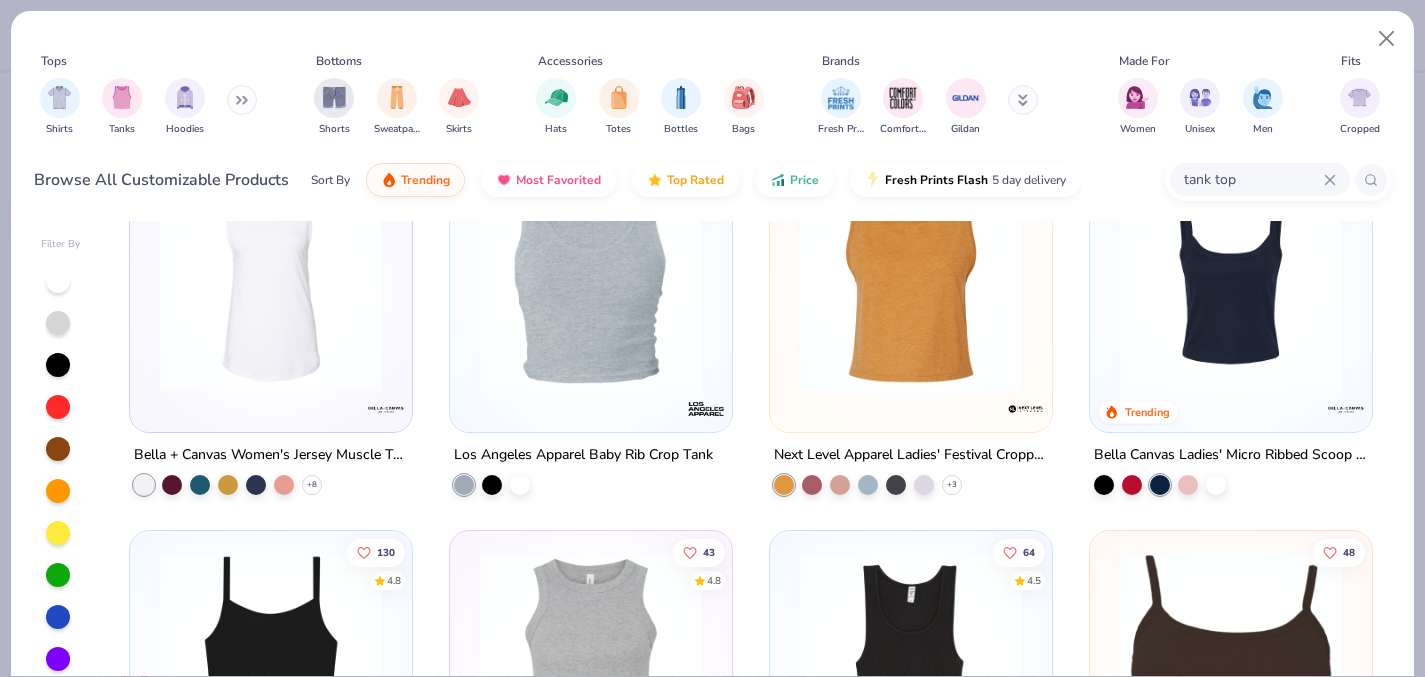 click at bounding box center (1231, 281) 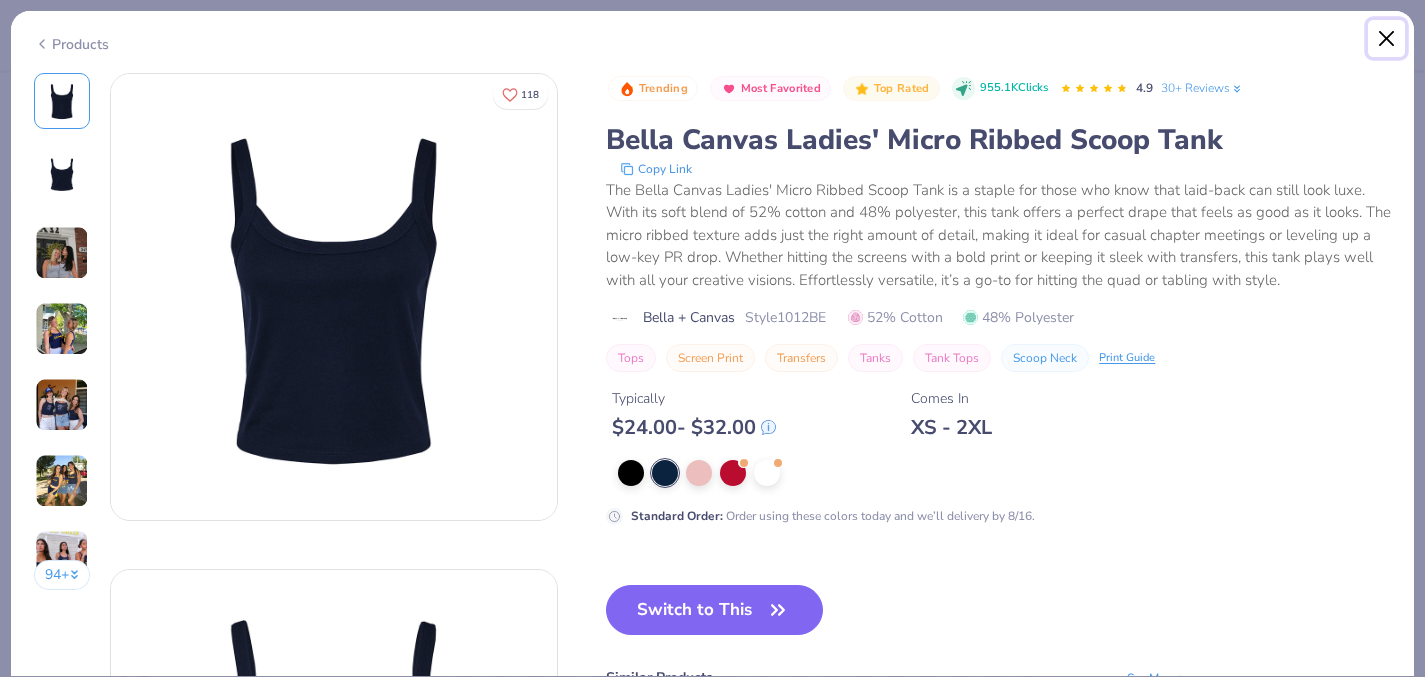 click at bounding box center [1387, 39] 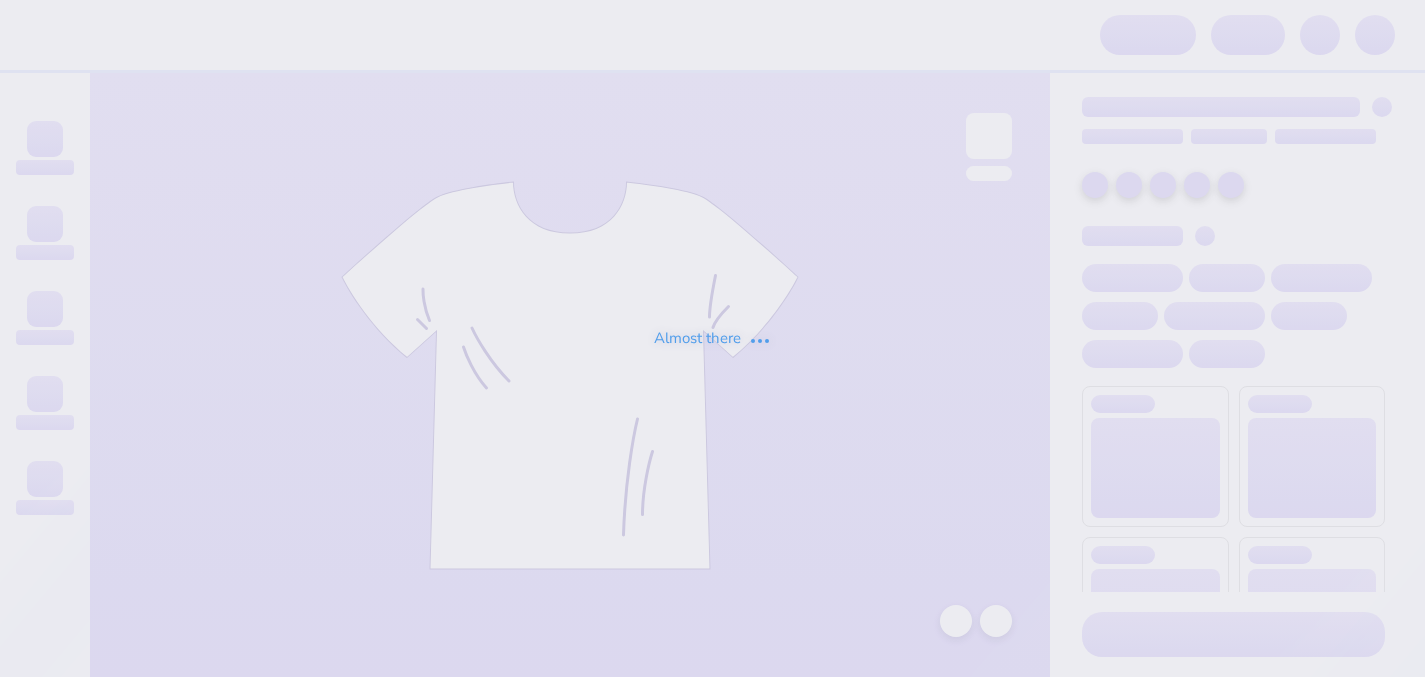 scroll, scrollTop: 0, scrollLeft: 0, axis: both 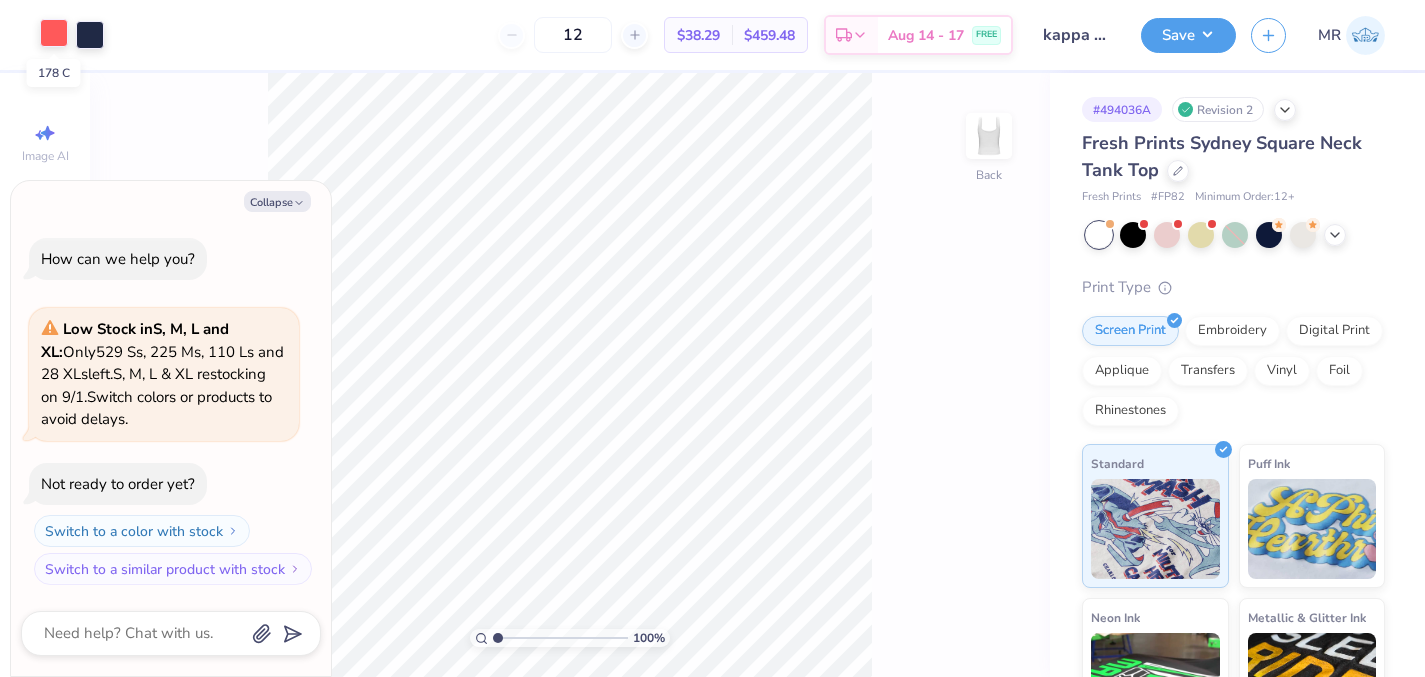 click at bounding box center [54, 33] 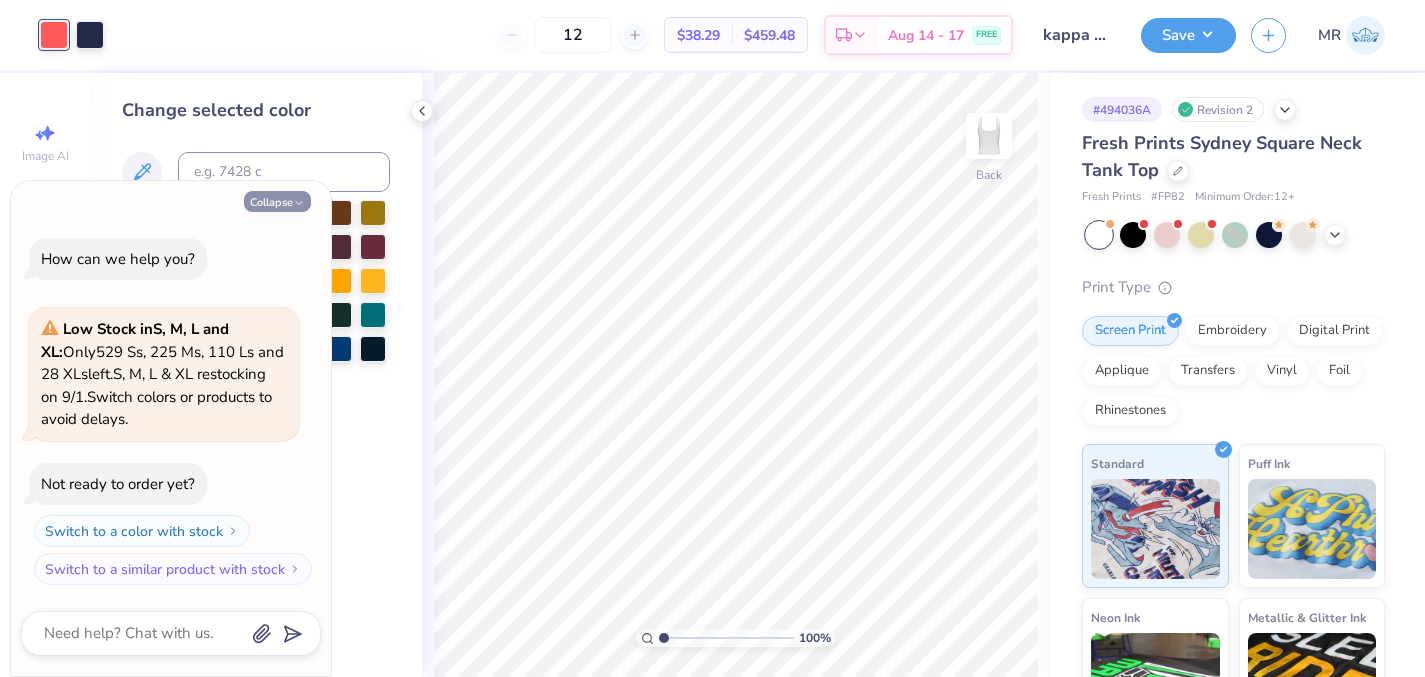 click 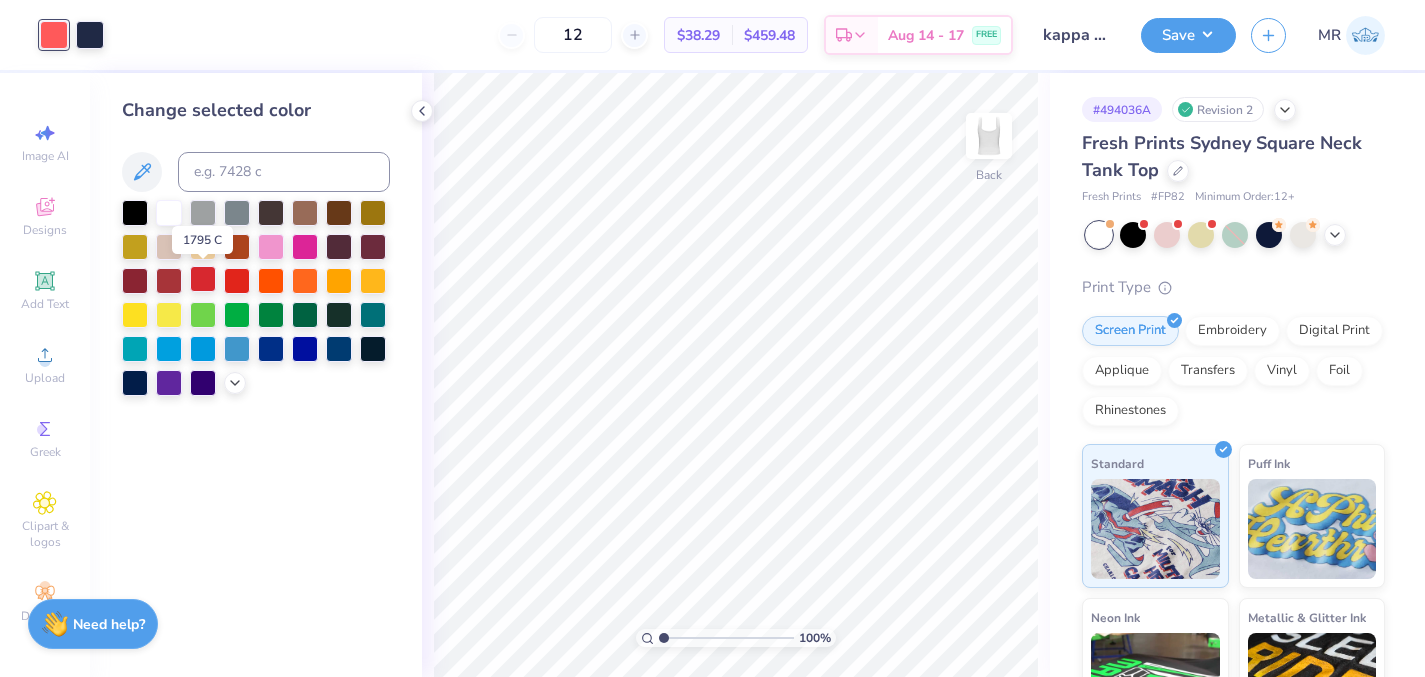 click at bounding box center [203, 279] 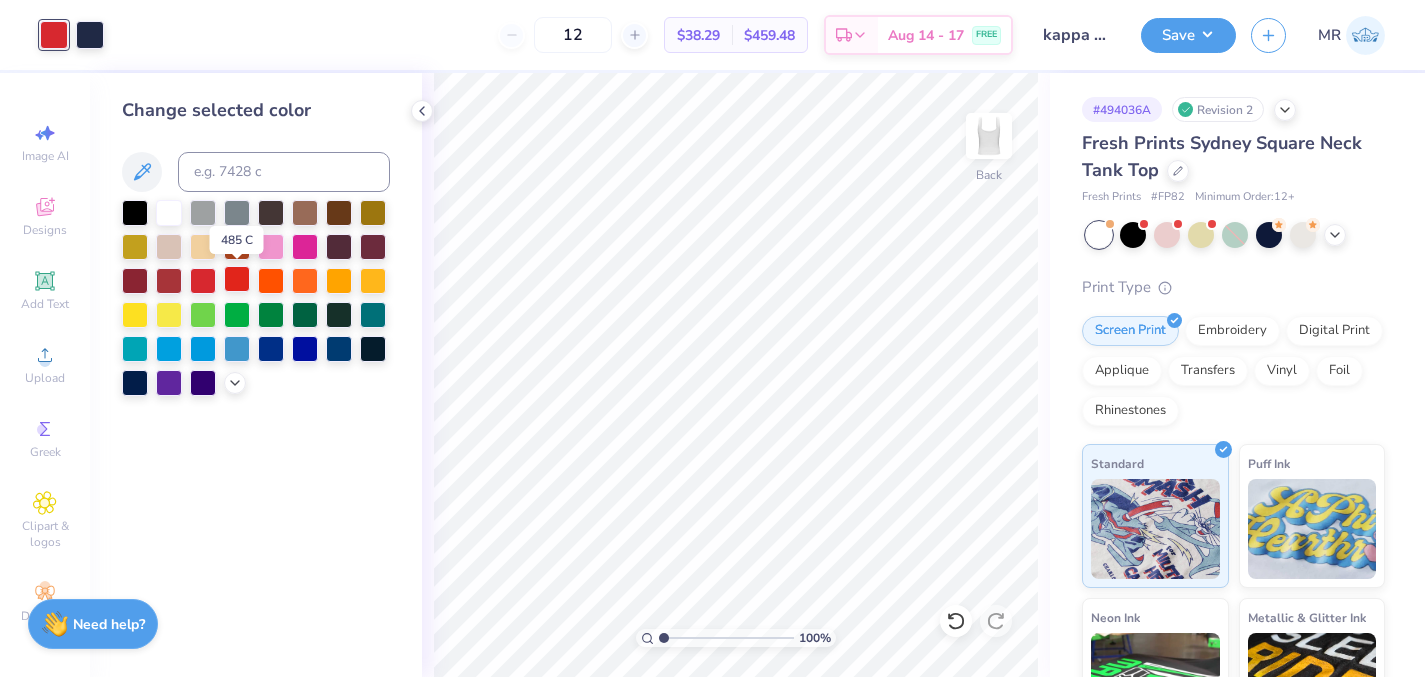 click at bounding box center (237, 279) 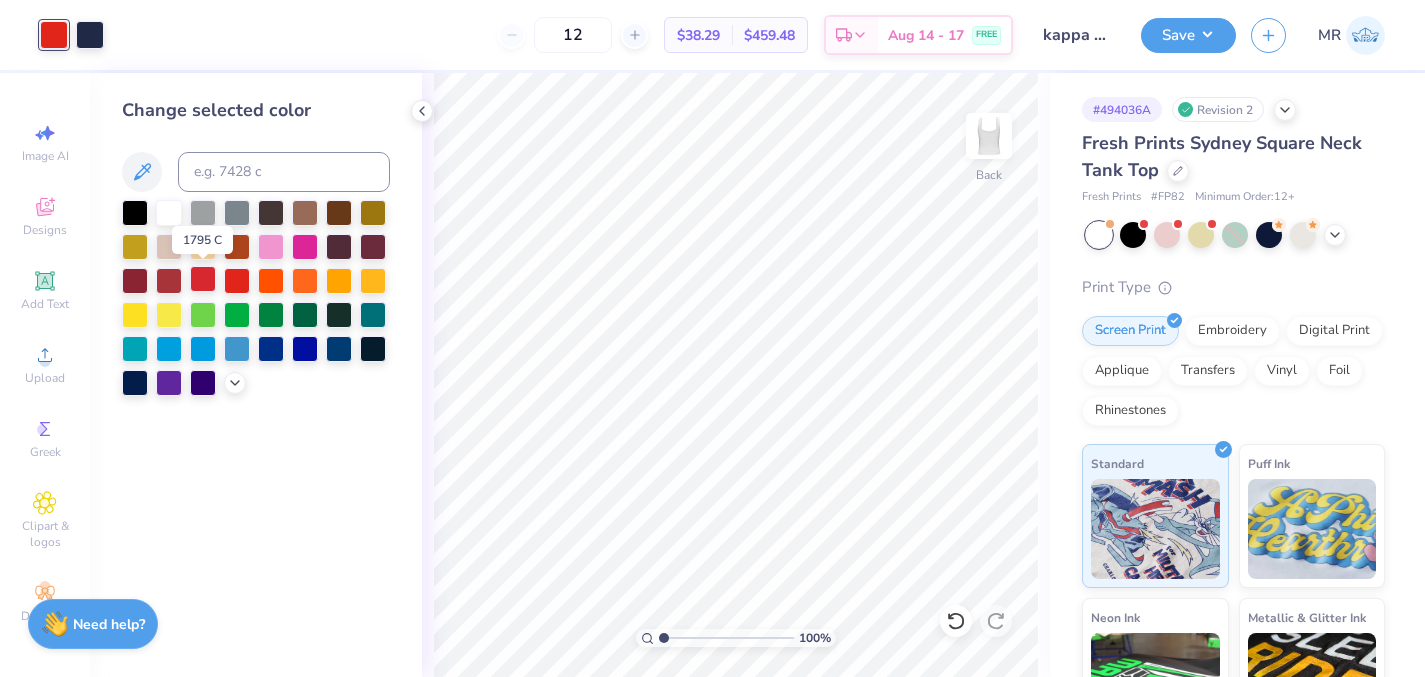 click at bounding box center [203, 279] 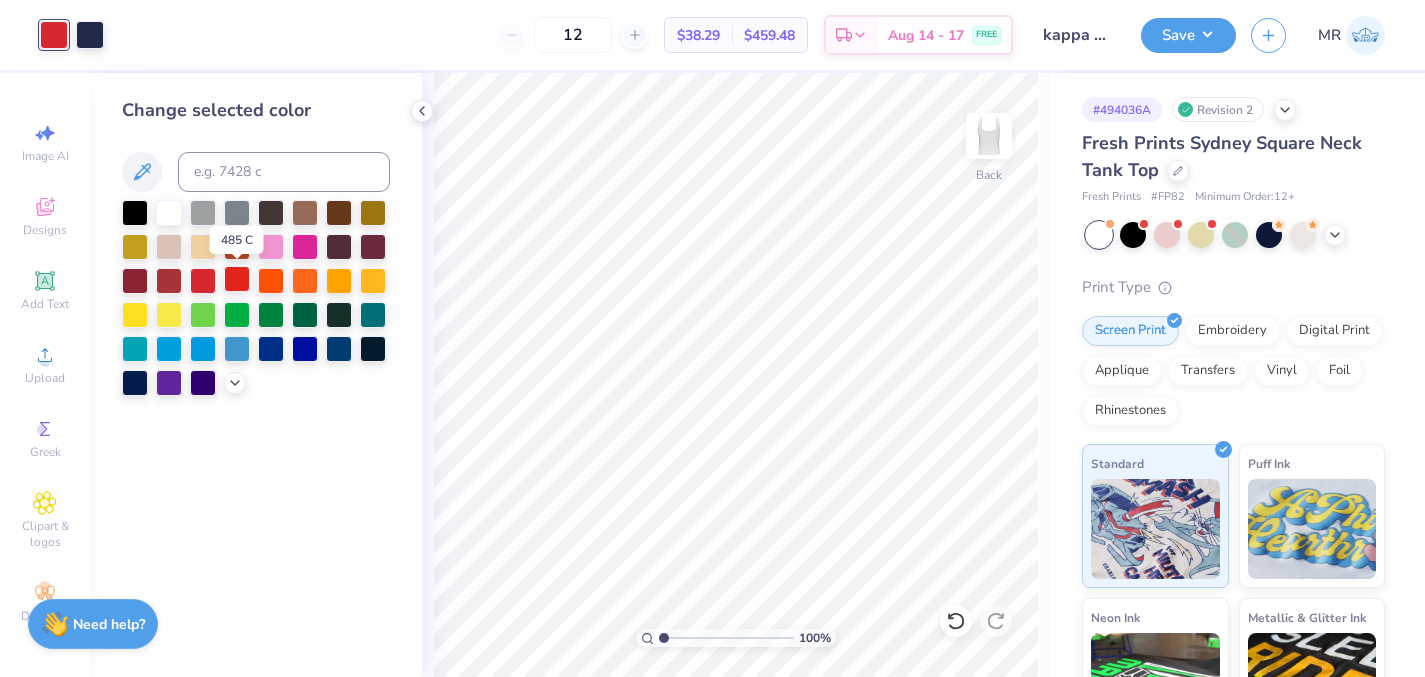 click at bounding box center (237, 279) 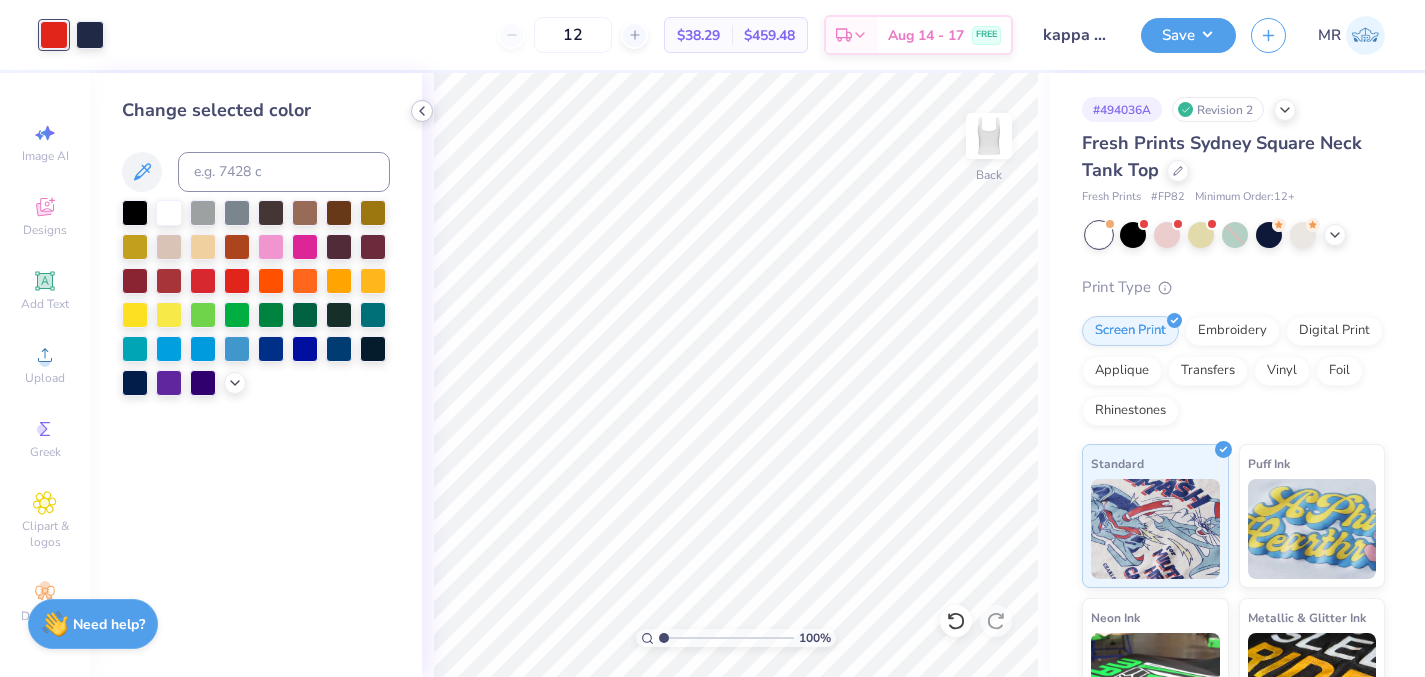 click 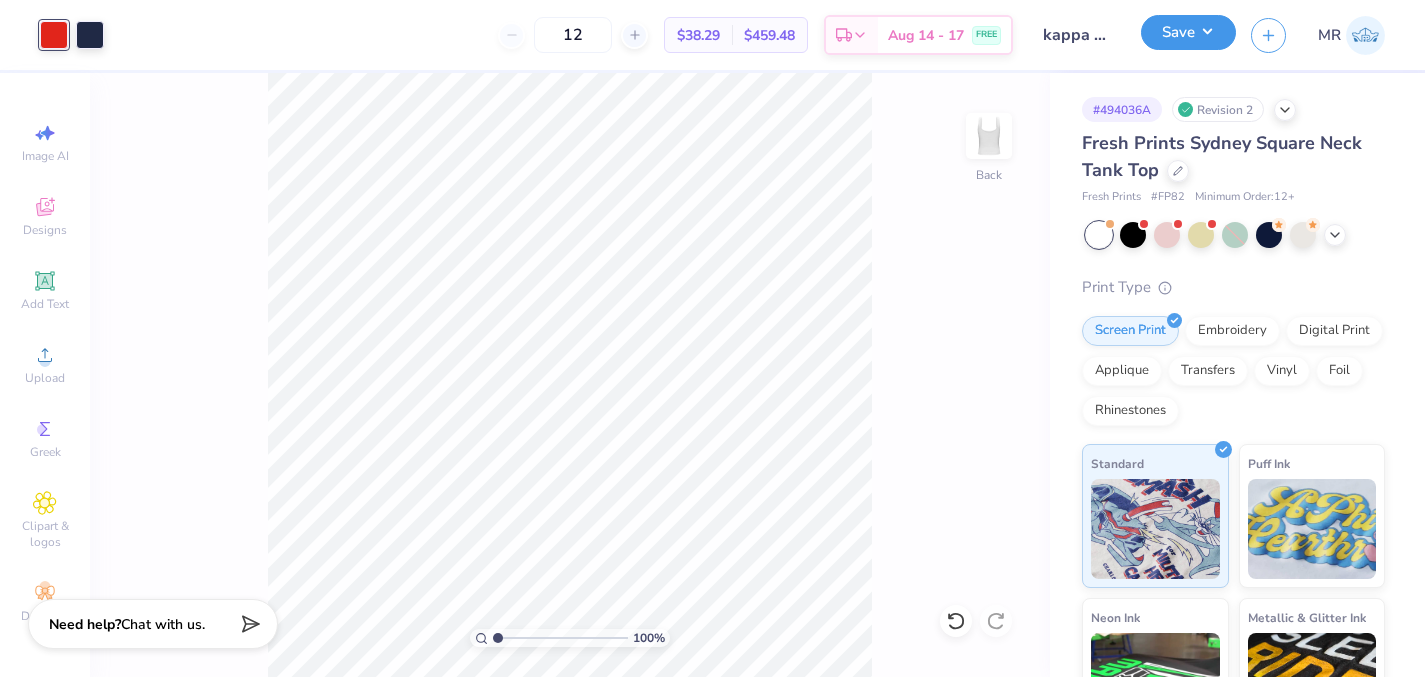 click on "Save" at bounding box center (1188, 32) 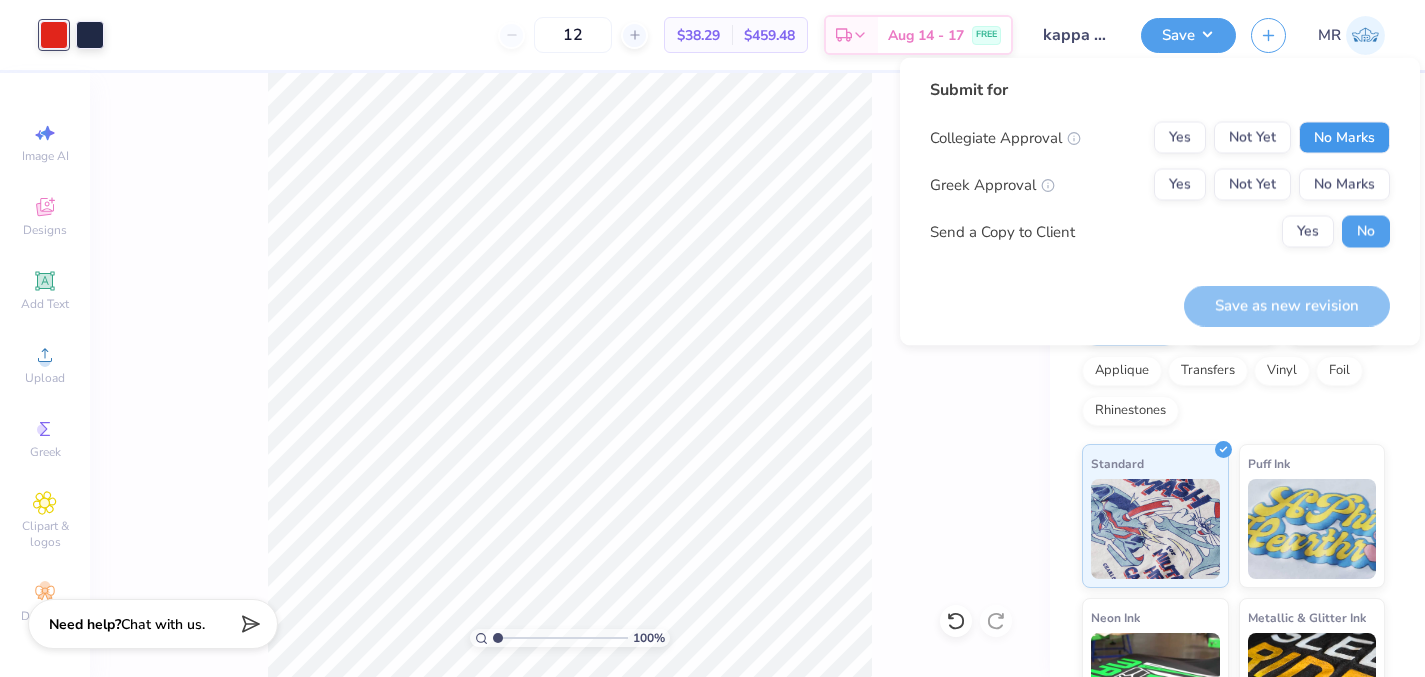 click on "No Marks" at bounding box center (1344, 138) 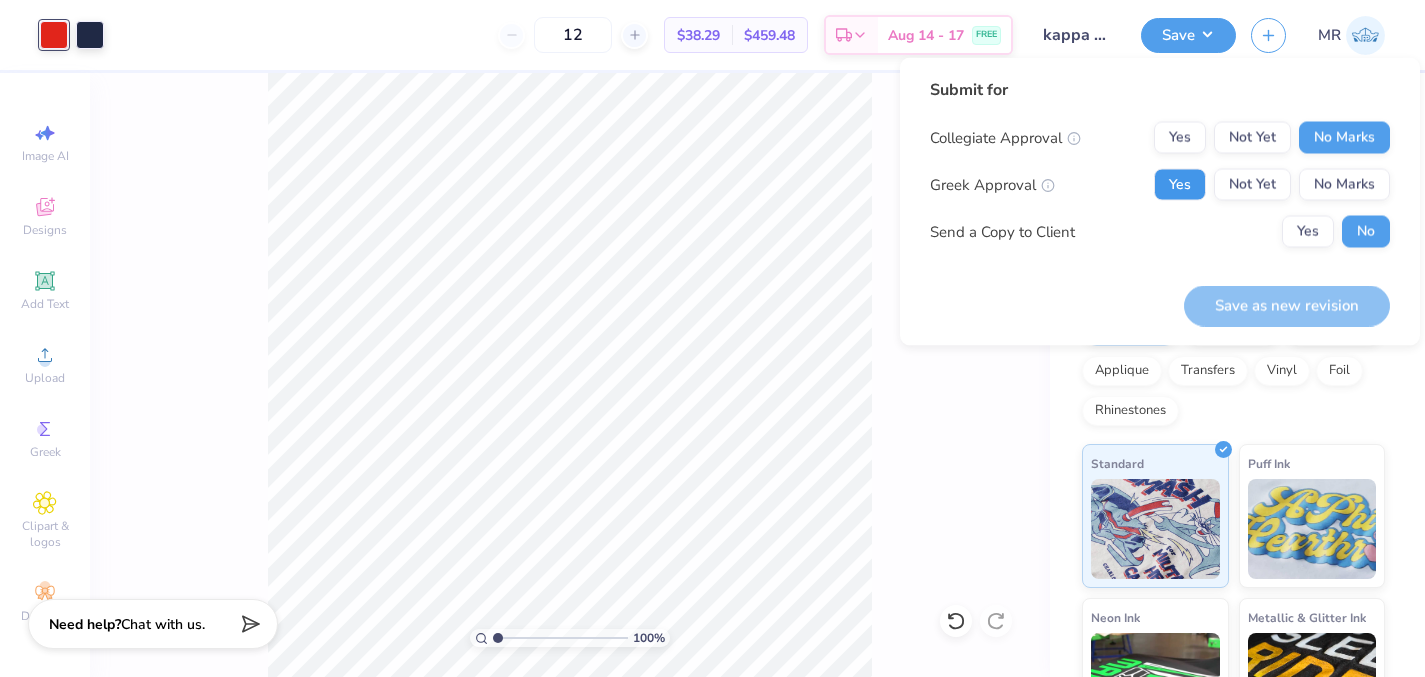 click on "Yes" at bounding box center (1180, 185) 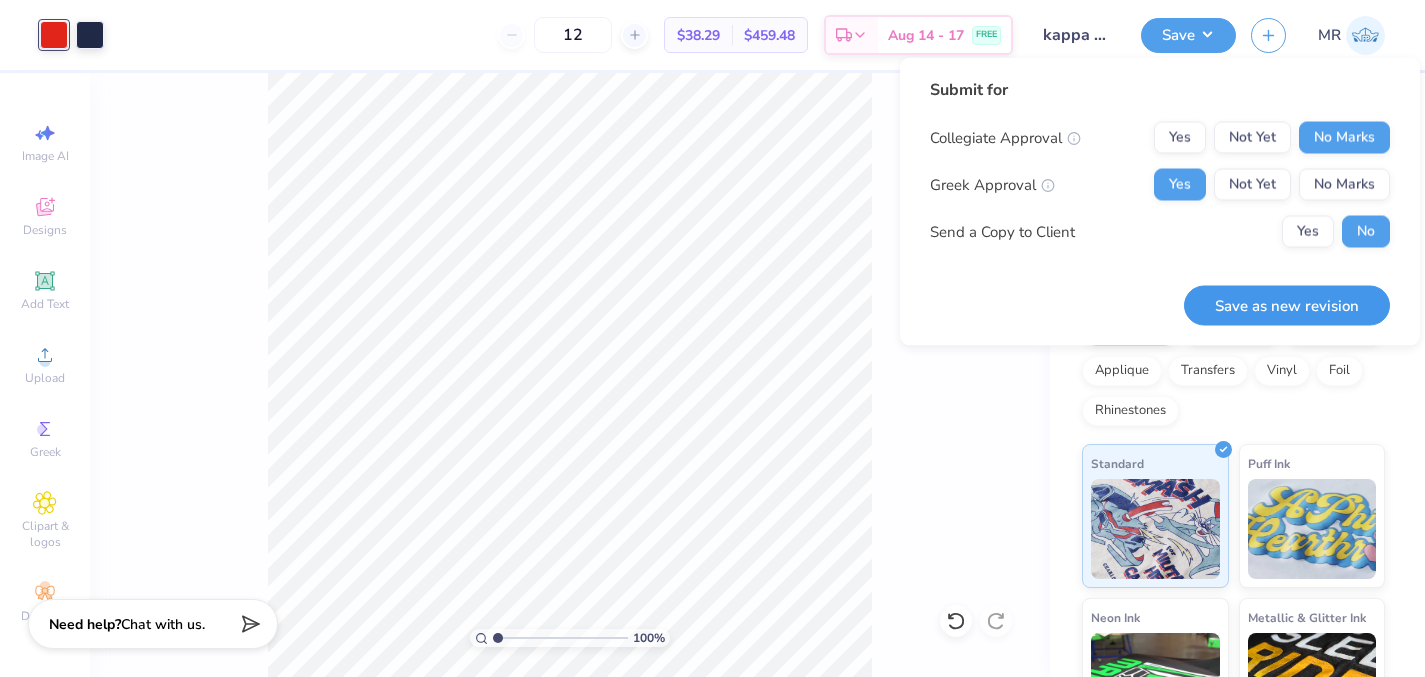 click on "Save as new revision" at bounding box center [1287, 305] 